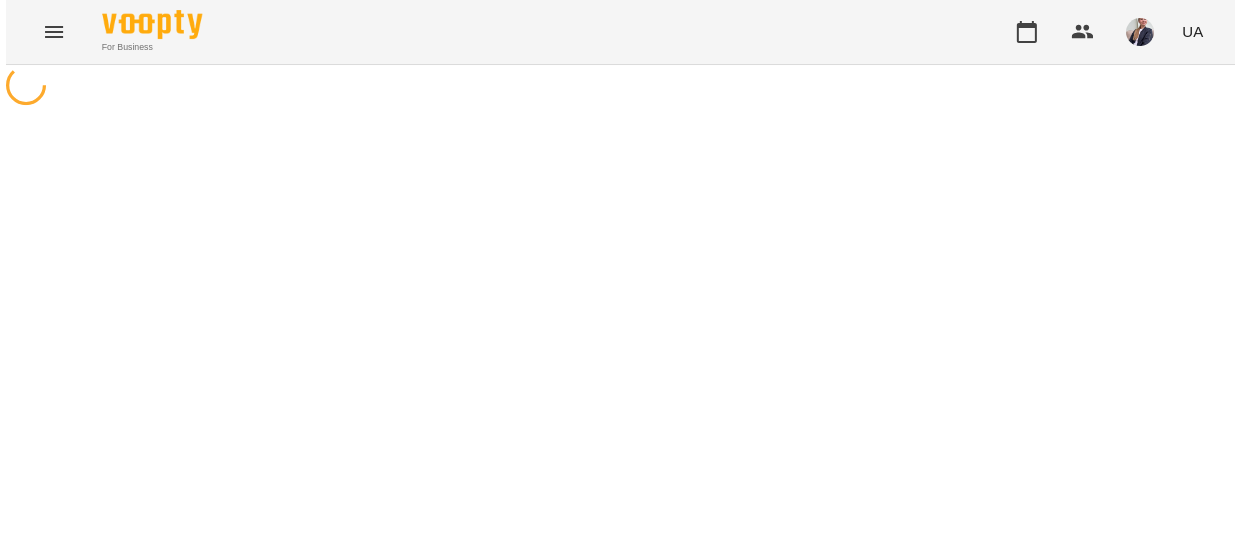 scroll, scrollTop: 0, scrollLeft: 0, axis: both 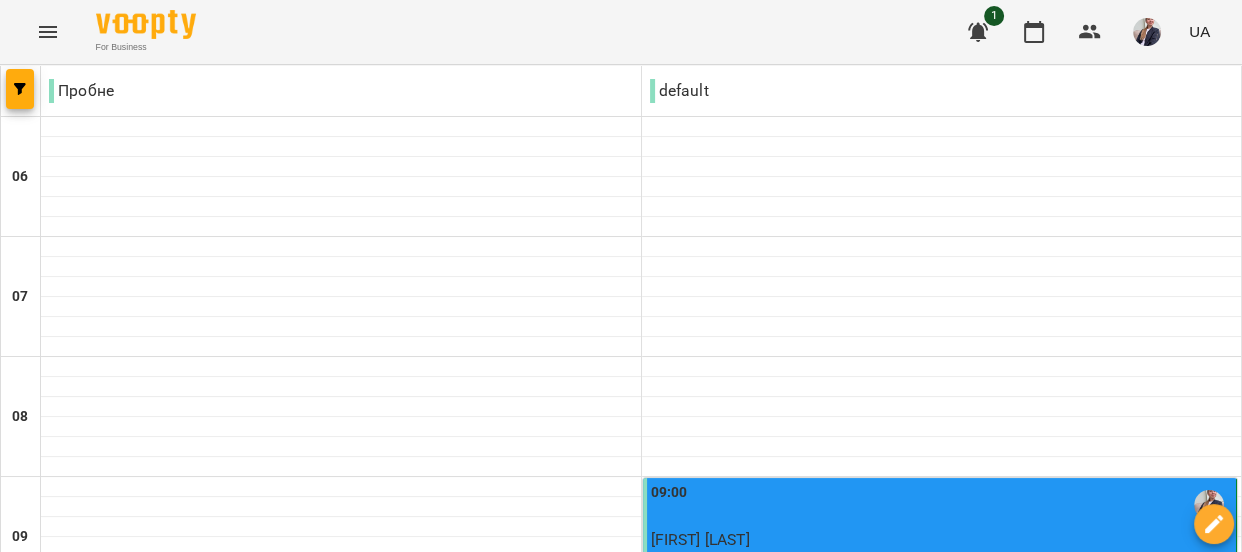 click 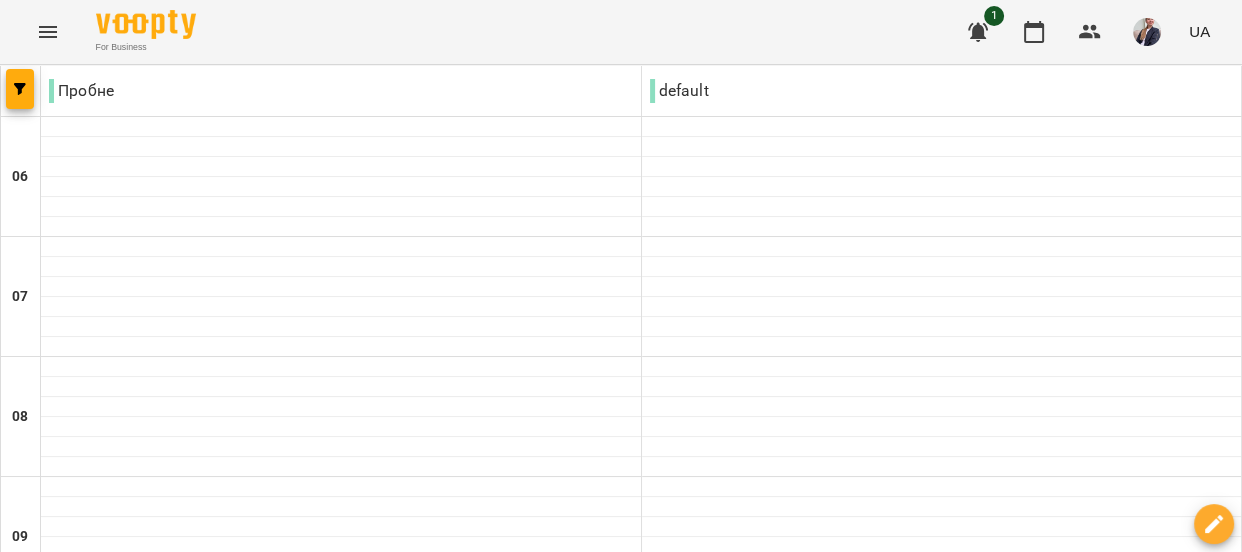 click 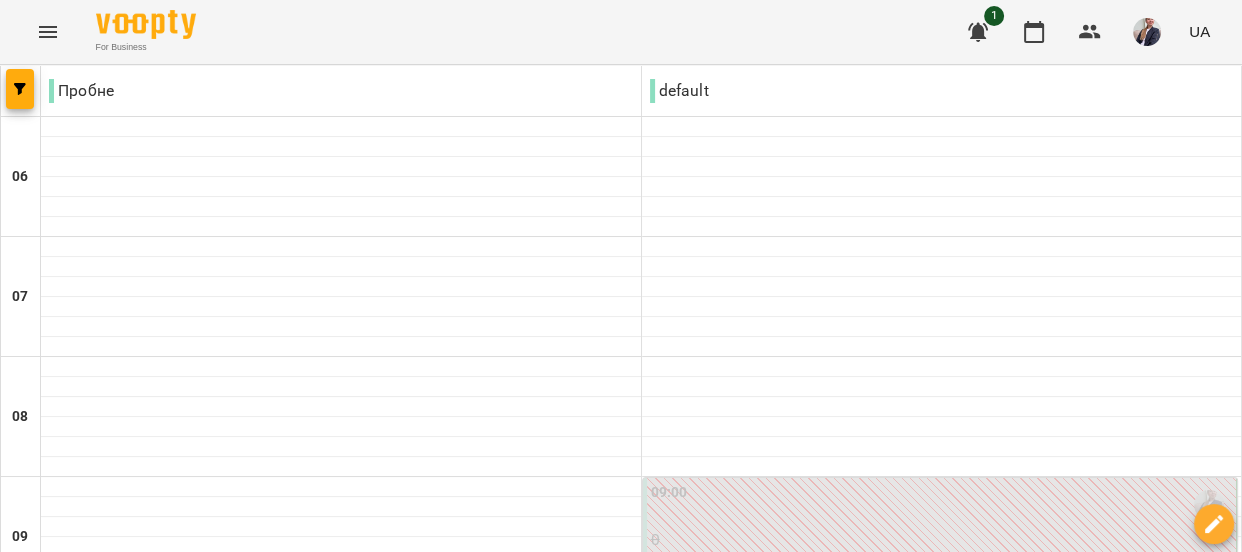 click 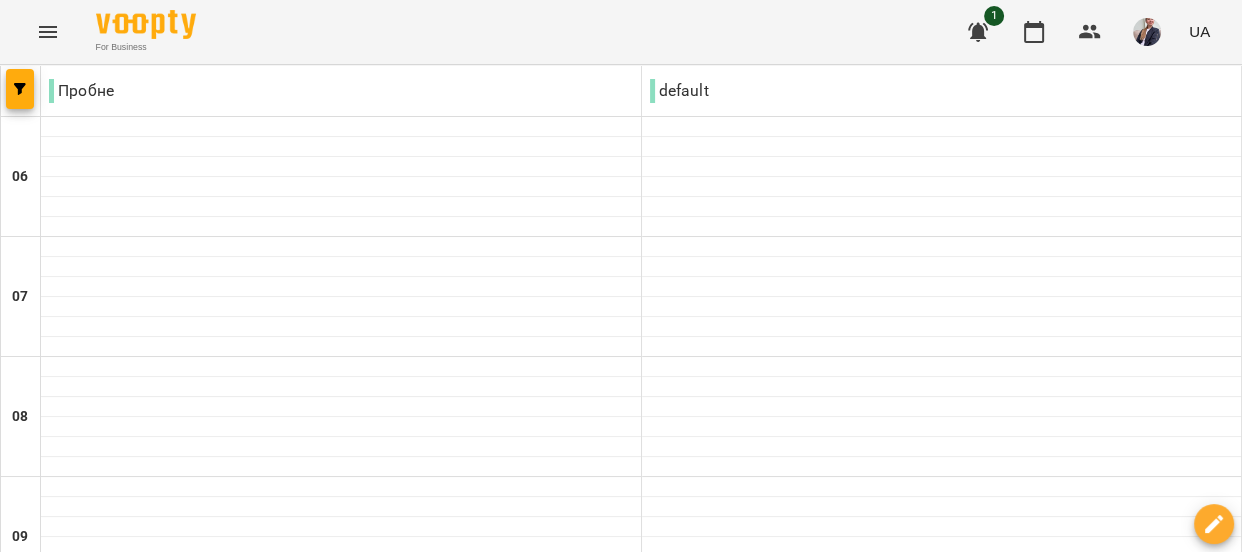 scroll, scrollTop: 909, scrollLeft: 0, axis: vertical 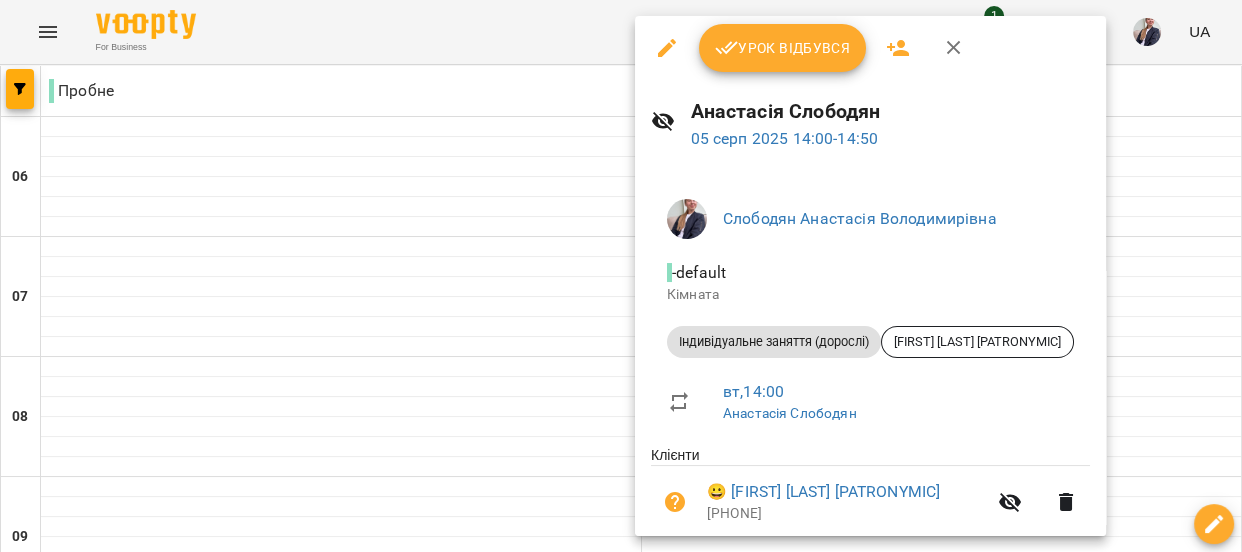 click at bounding box center (621, 276) 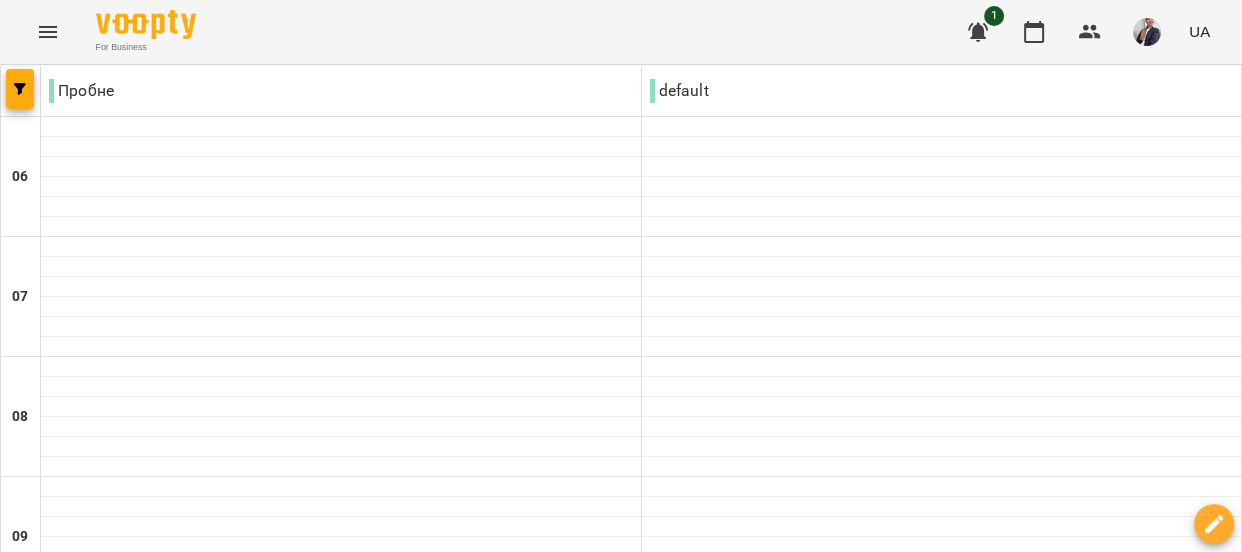 click on "пн" at bounding box center (41, 2183) 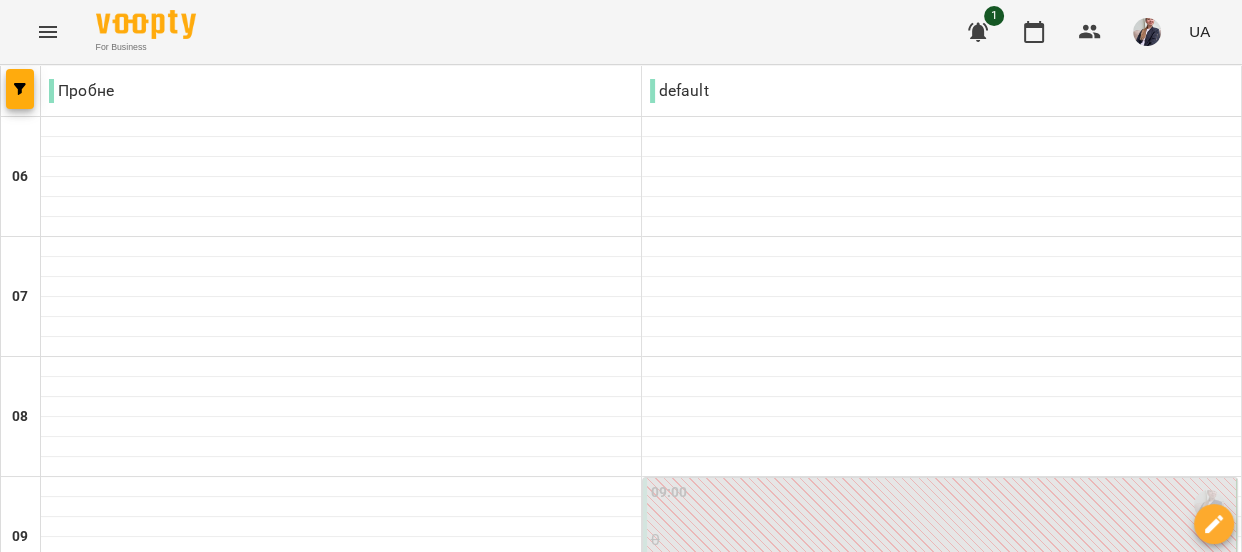 scroll, scrollTop: 818, scrollLeft: 0, axis: vertical 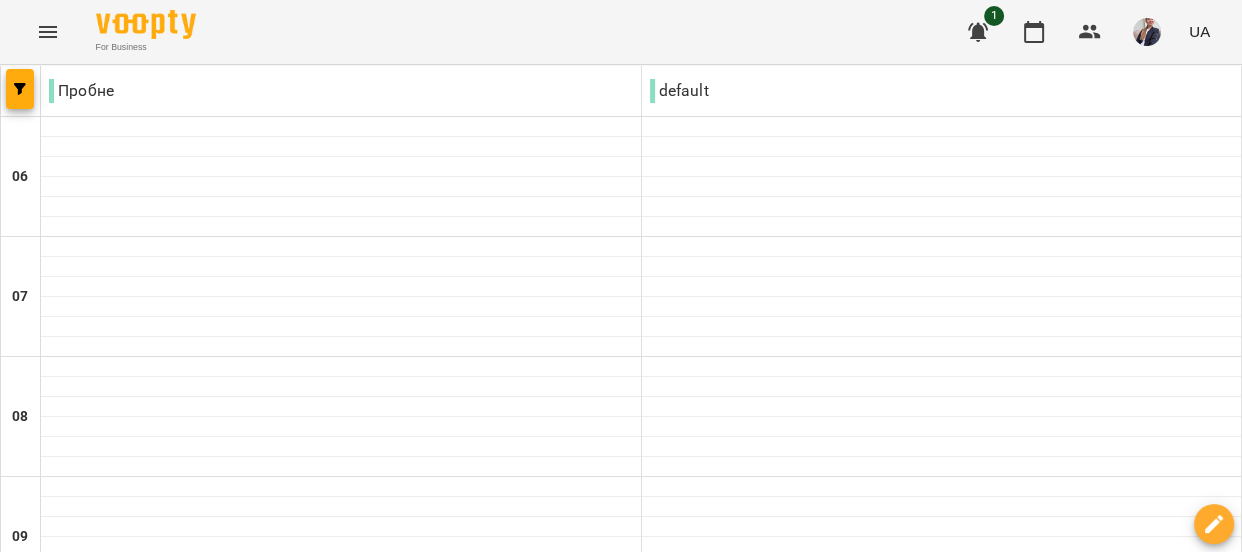 click on "[FIRST] [LAST] [PATRONYMIC]" at bounding box center [755, 1139] 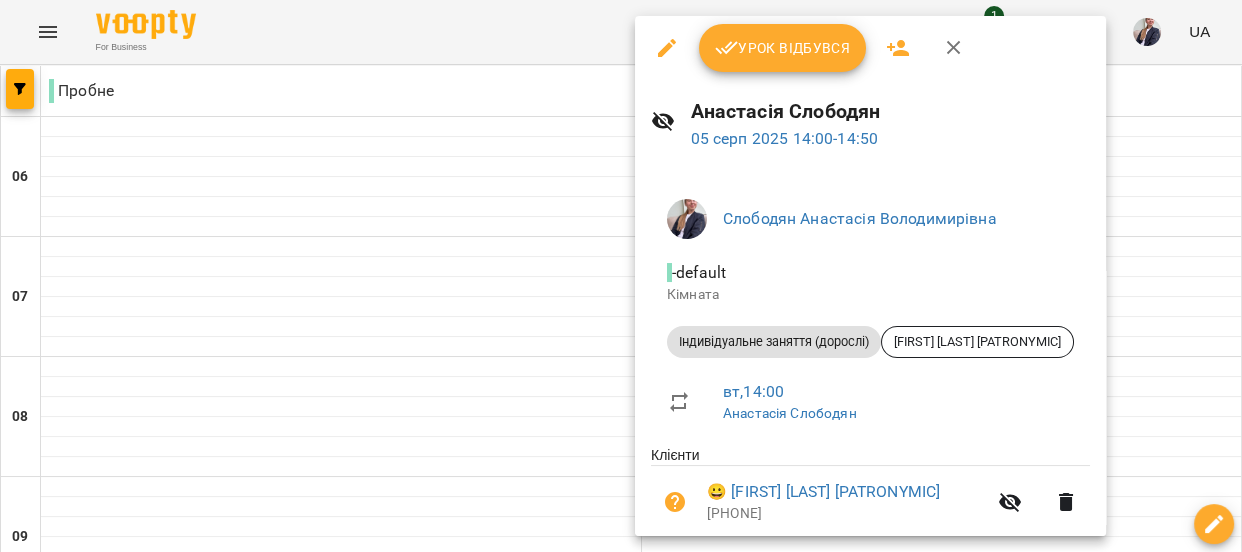 click on "Урок відбувся" at bounding box center [783, 48] 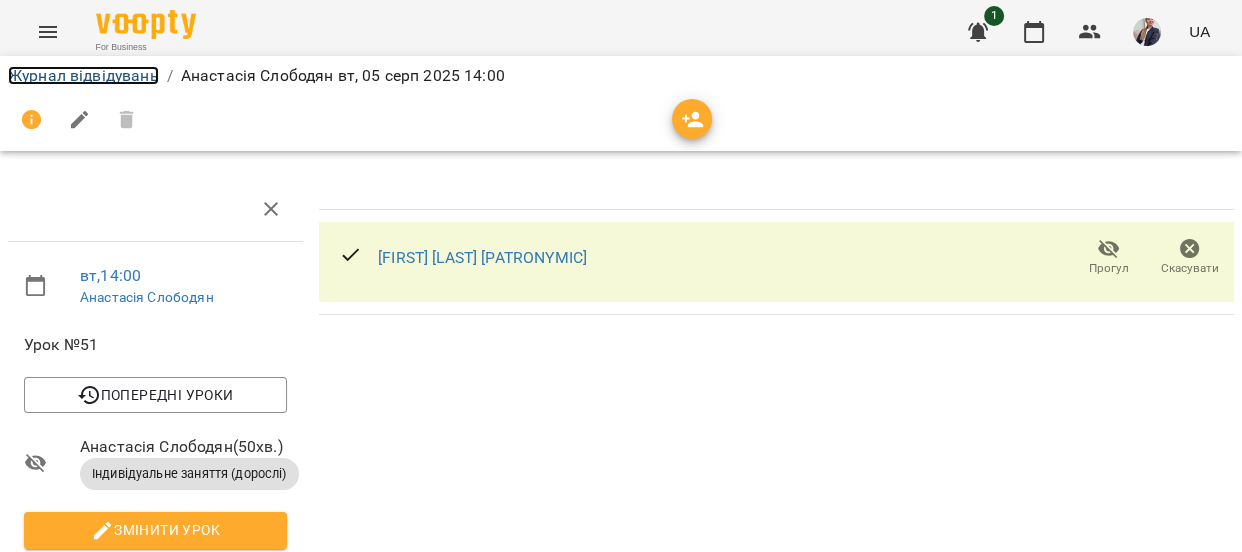 click on "Журнал відвідувань" at bounding box center [83, 75] 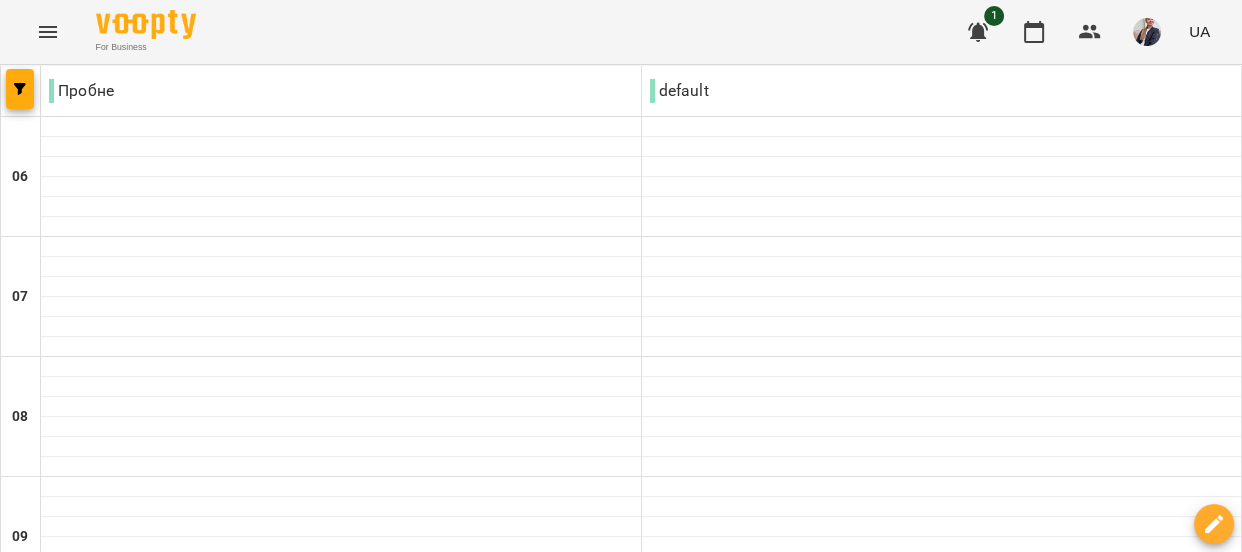 scroll, scrollTop: 1454, scrollLeft: 0, axis: vertical 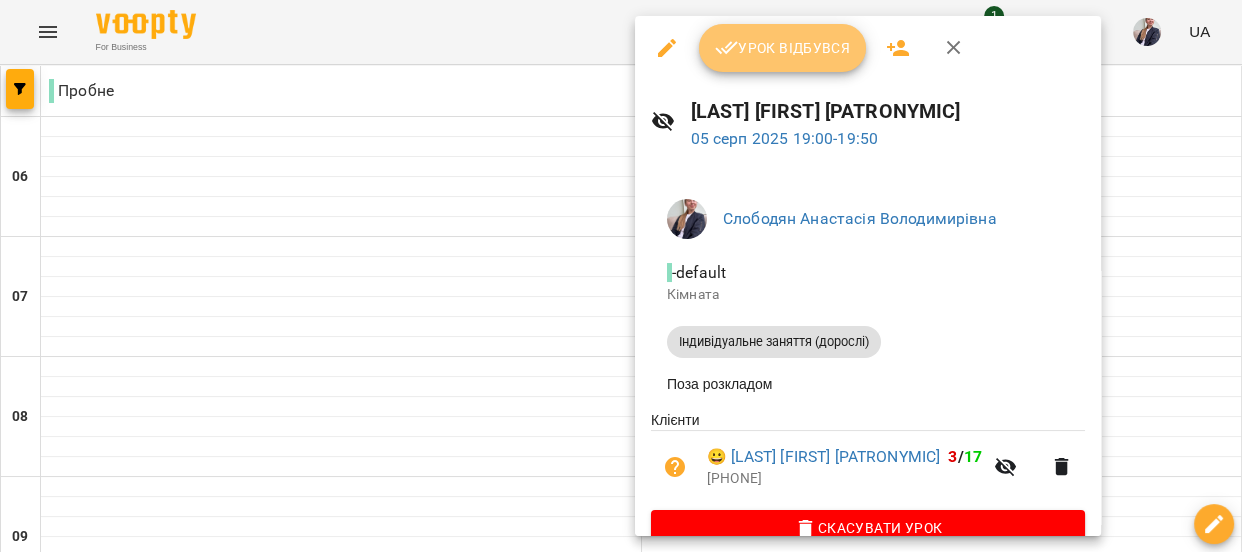 click on "Урок відбувся" at bounding box center [783, 48] 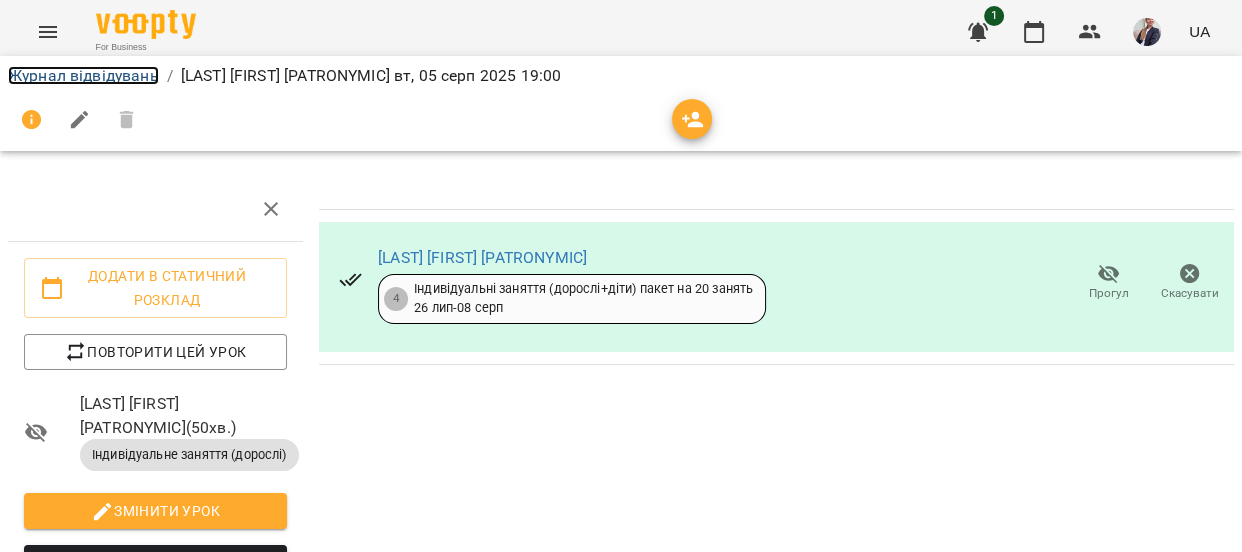 click on "Журнал відвідувань" at bounding box center [83, 75] 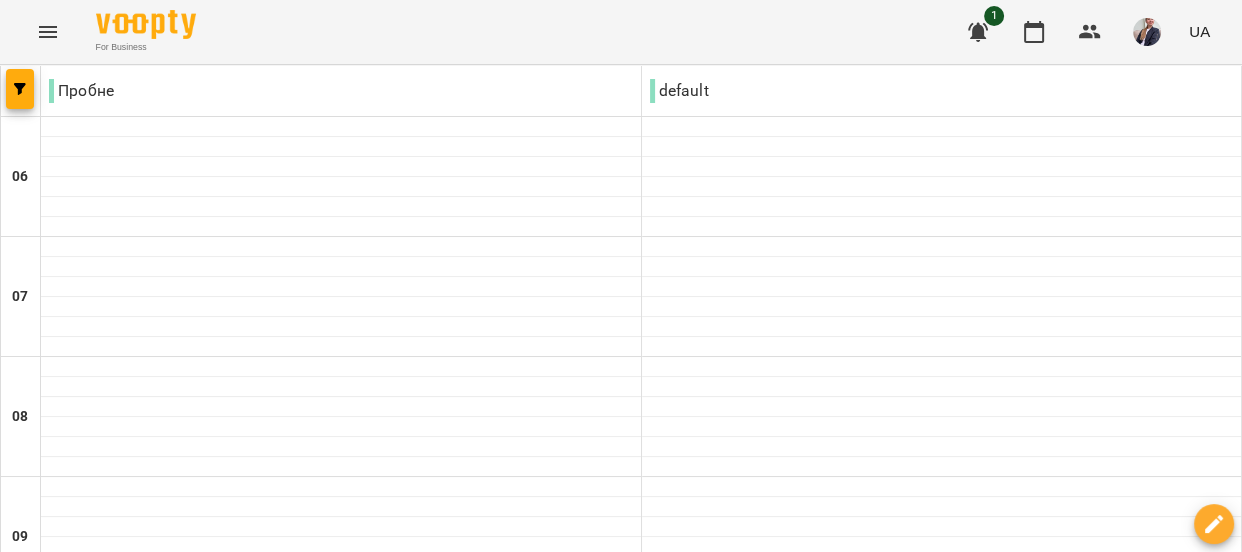 scroll, scrollTop: 1636, scrollLeft: 0, axis: vertical 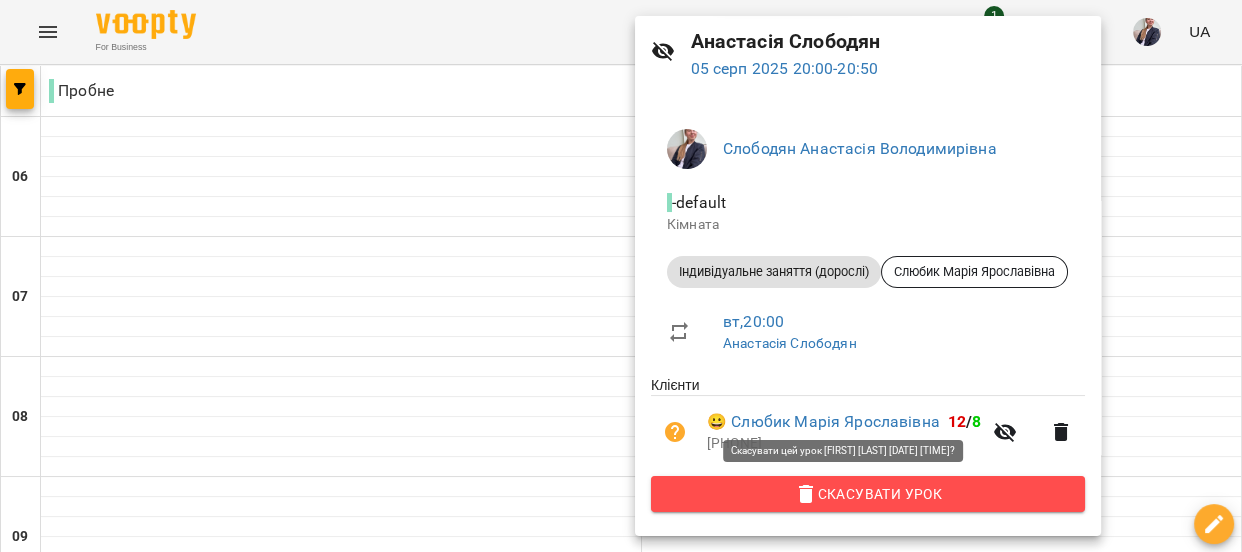 click on "Скасувати Урок" at bounding box center (868, 494) 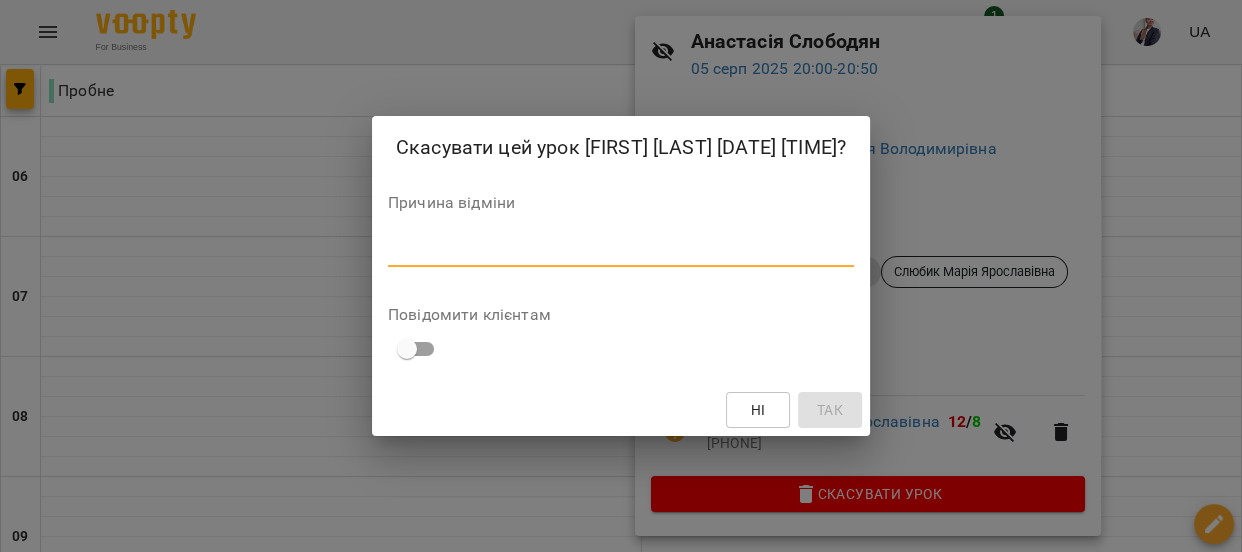 click at bounding box center [621, 250] 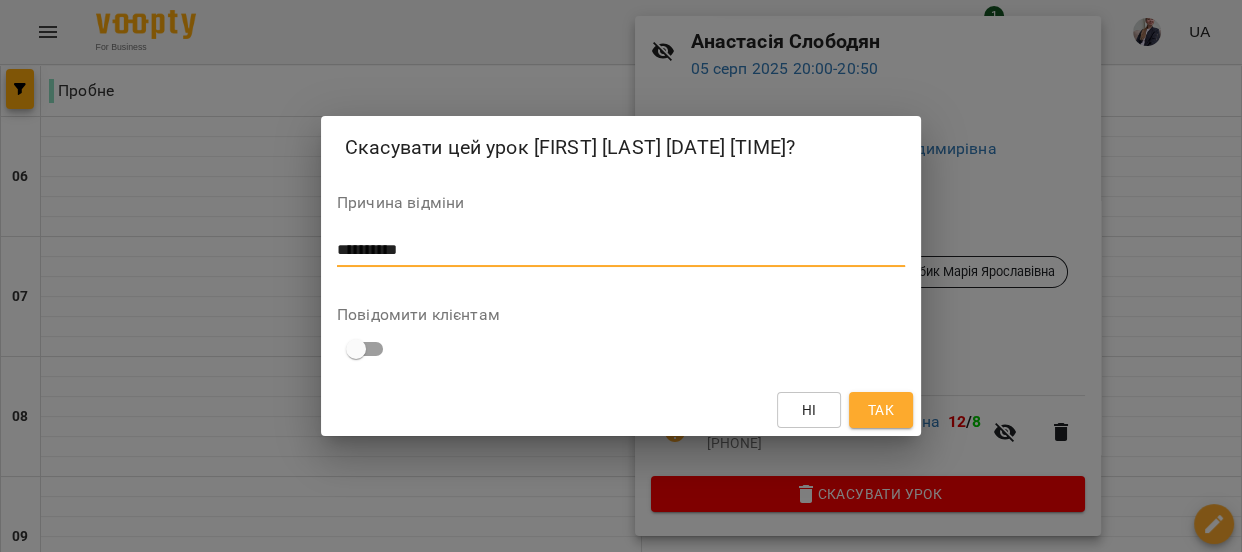 type on "**********" 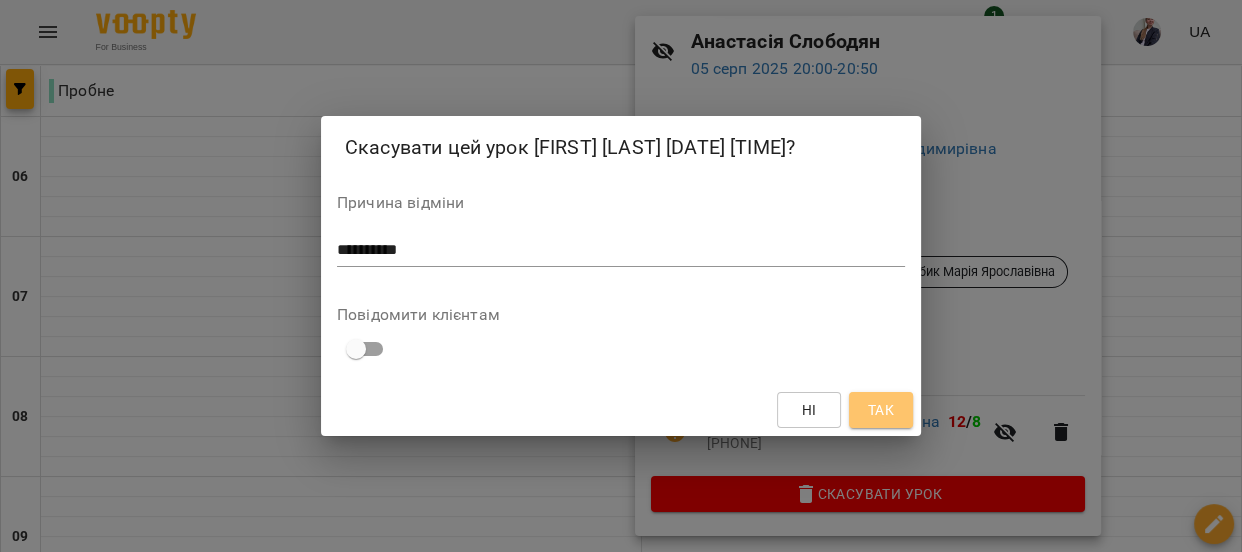 click on "Так" at bounding box center (881, 410) 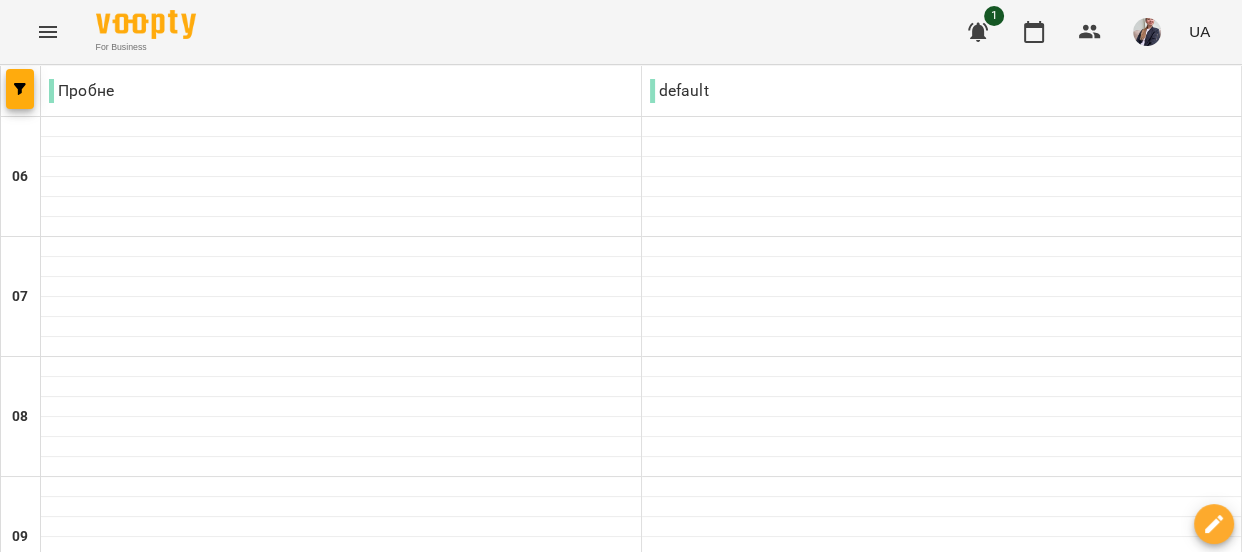 click on "ср" at bounding box center [546, 2183] 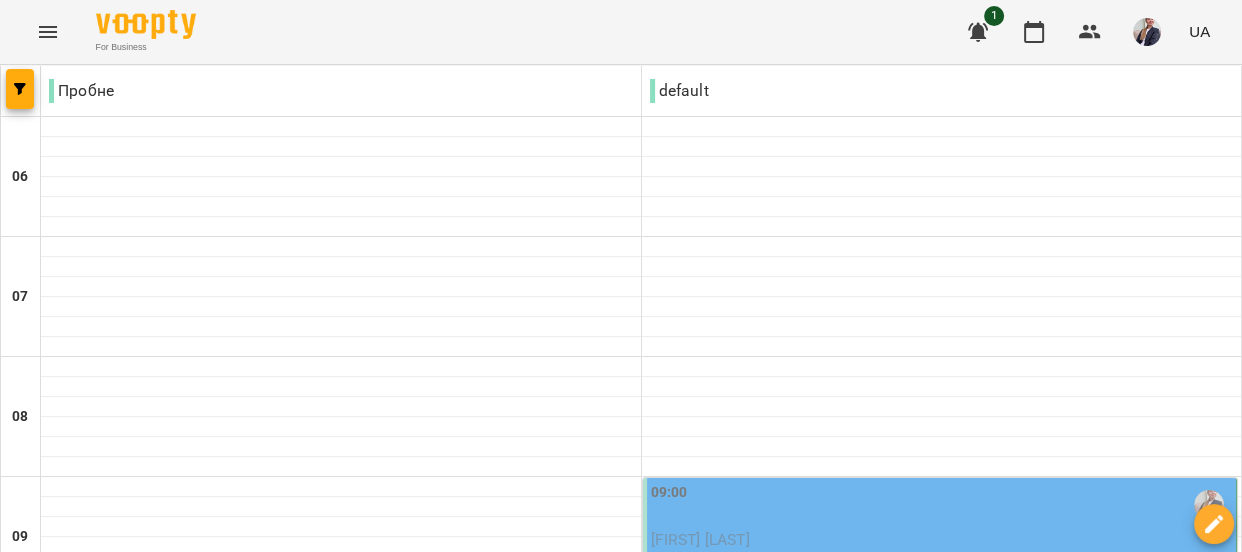 scroll, scrollTop: 545, scrollLeft: 0, axis: vertical 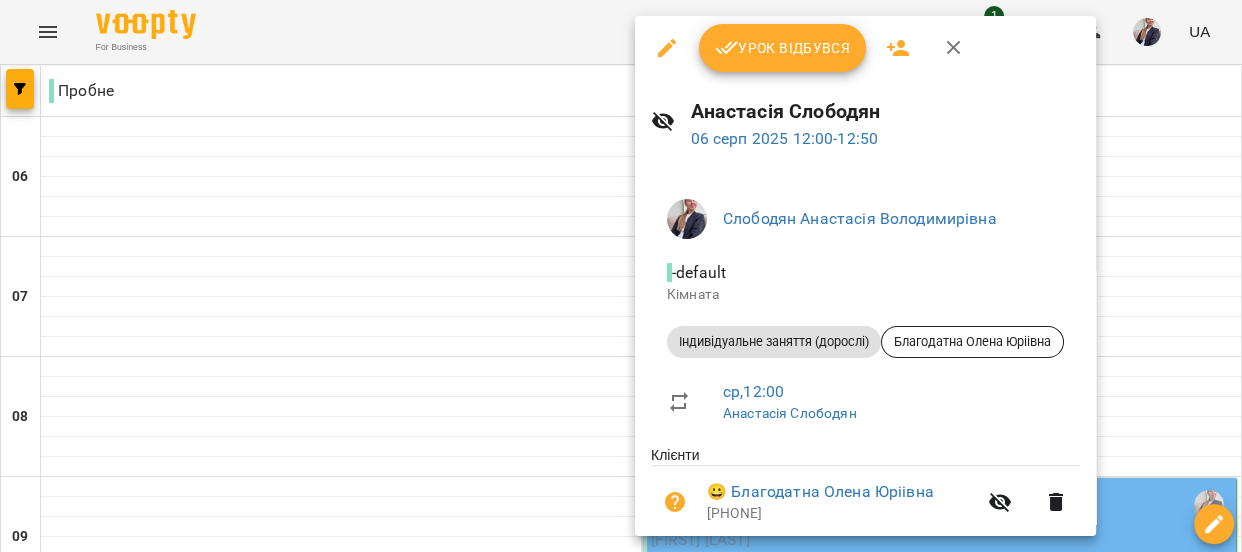 click on "Урок відбувся" at bounding box center (783, 48) 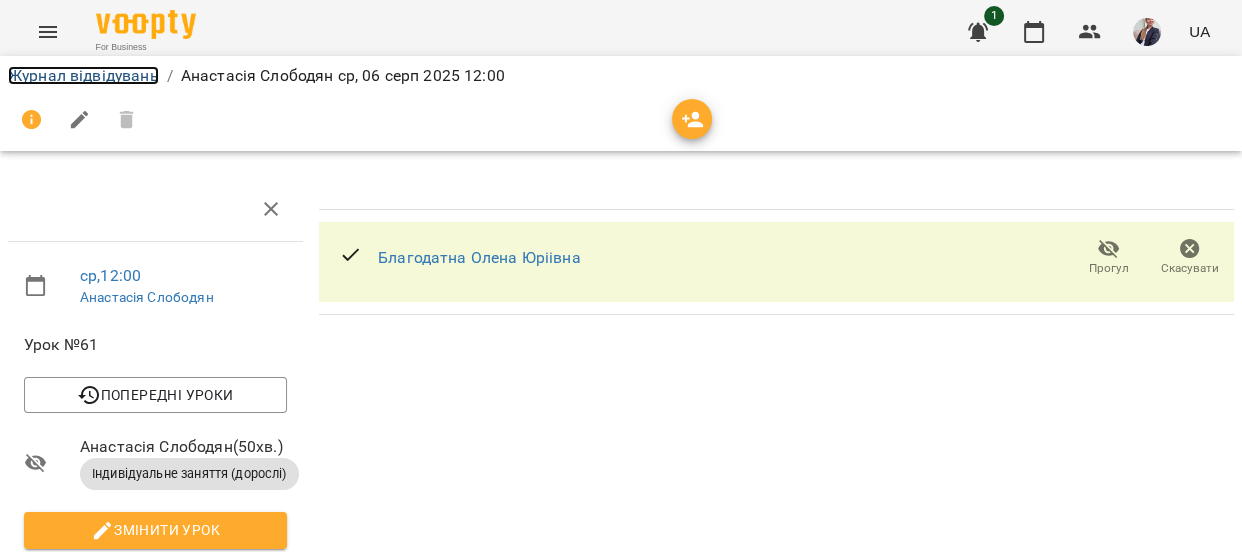click on "Журнал відвідувань" at bounding box center (83, 75) 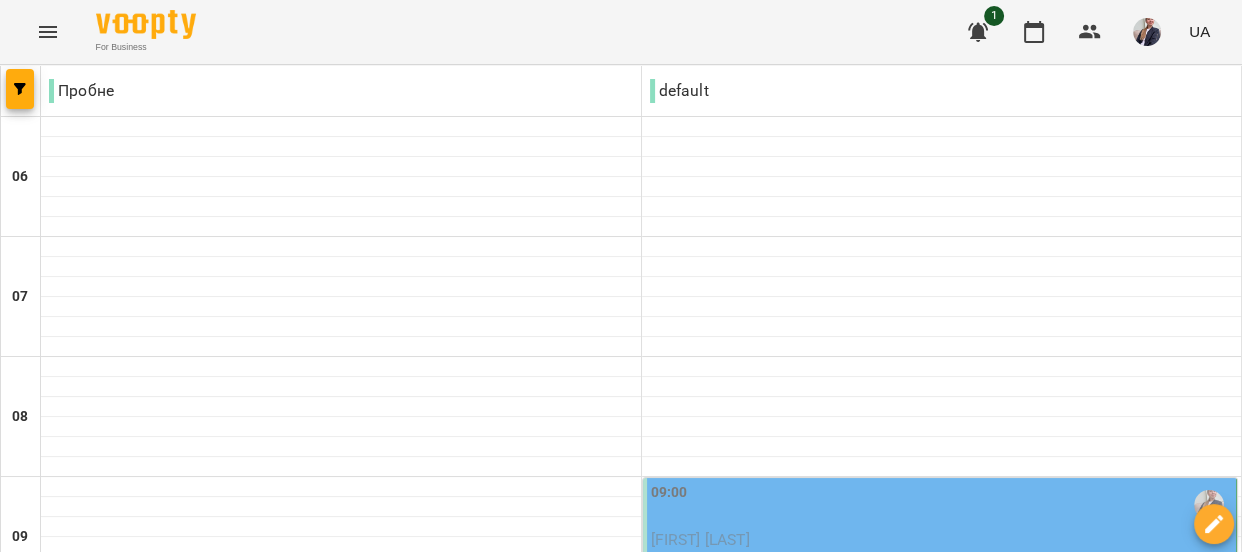 click on "пт" at bounding box center (872, 2183) 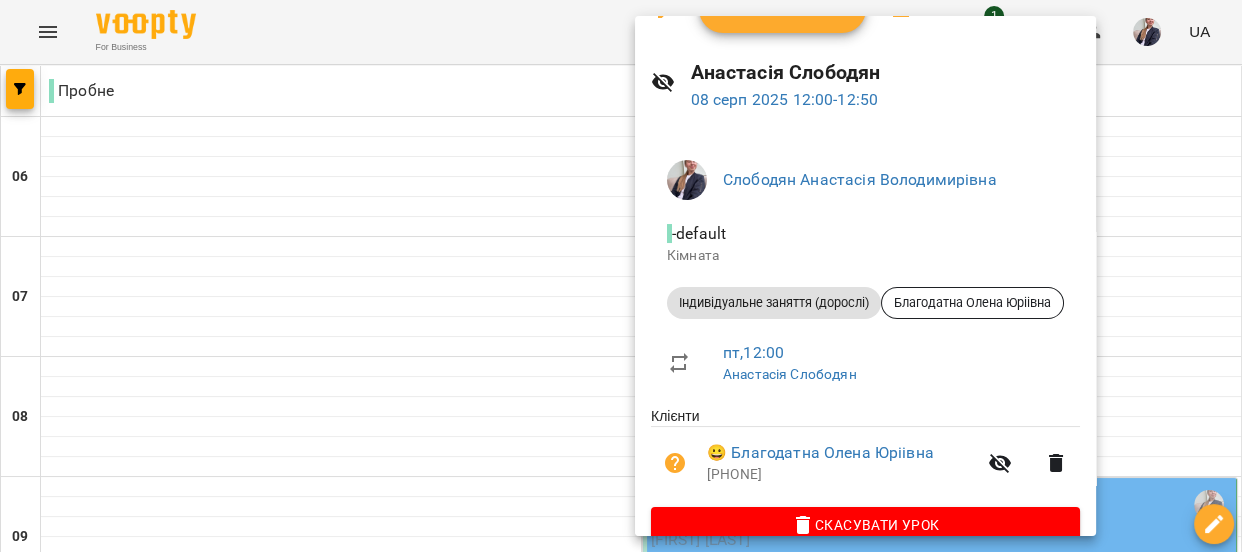 scroll, scrollTop: 72, scrollLeft: 0, axis: vertical 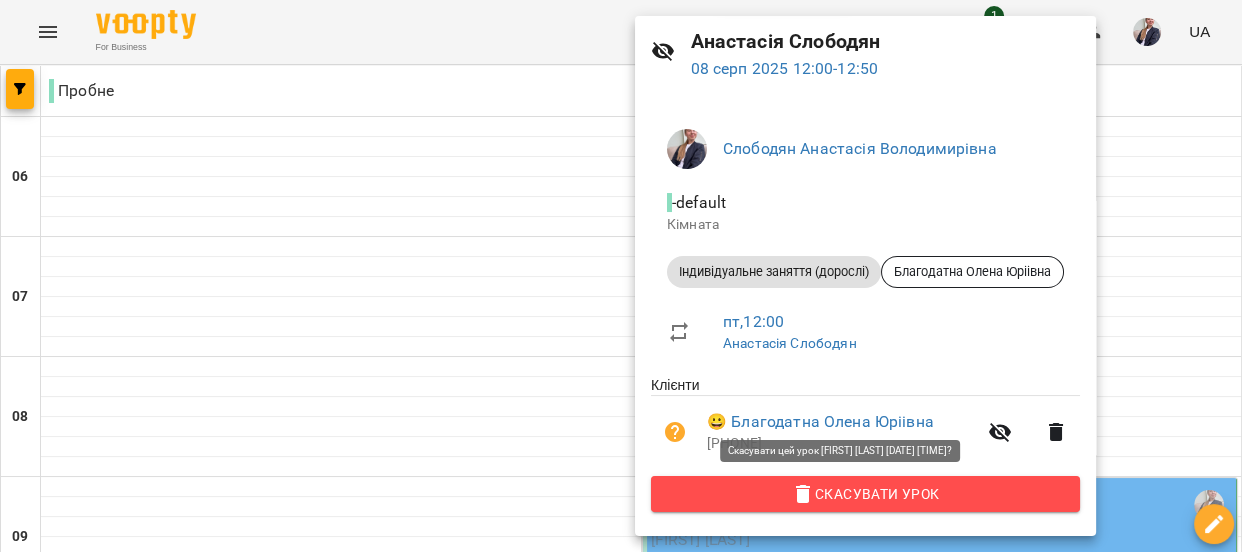 click on "Скасувати Урок" at bounding box center [865, 494] 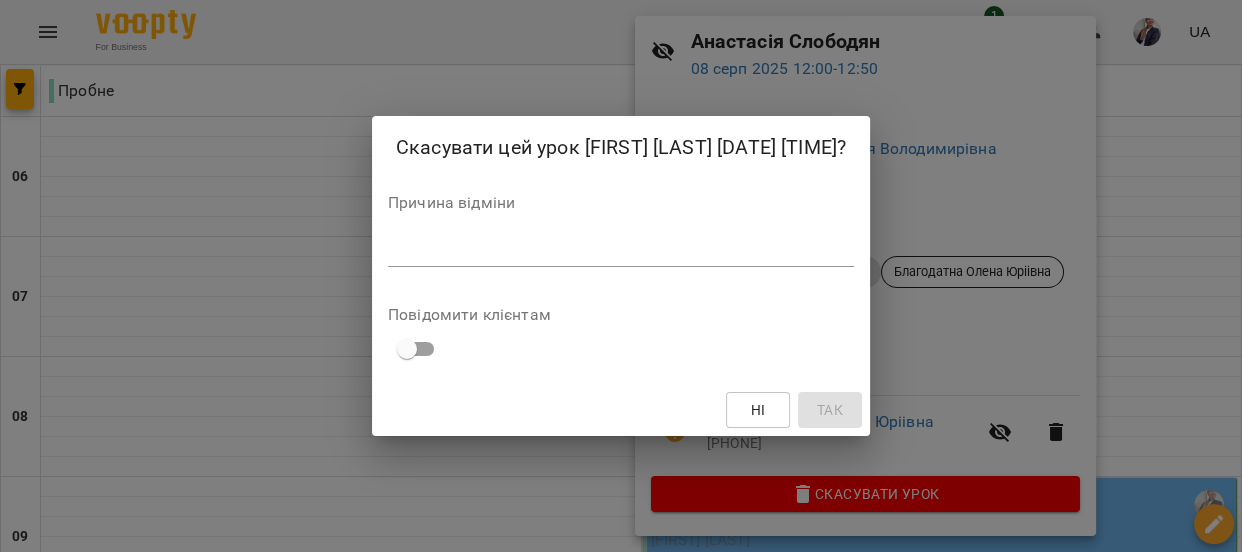 click on "*" at bounding box center [621, 251] 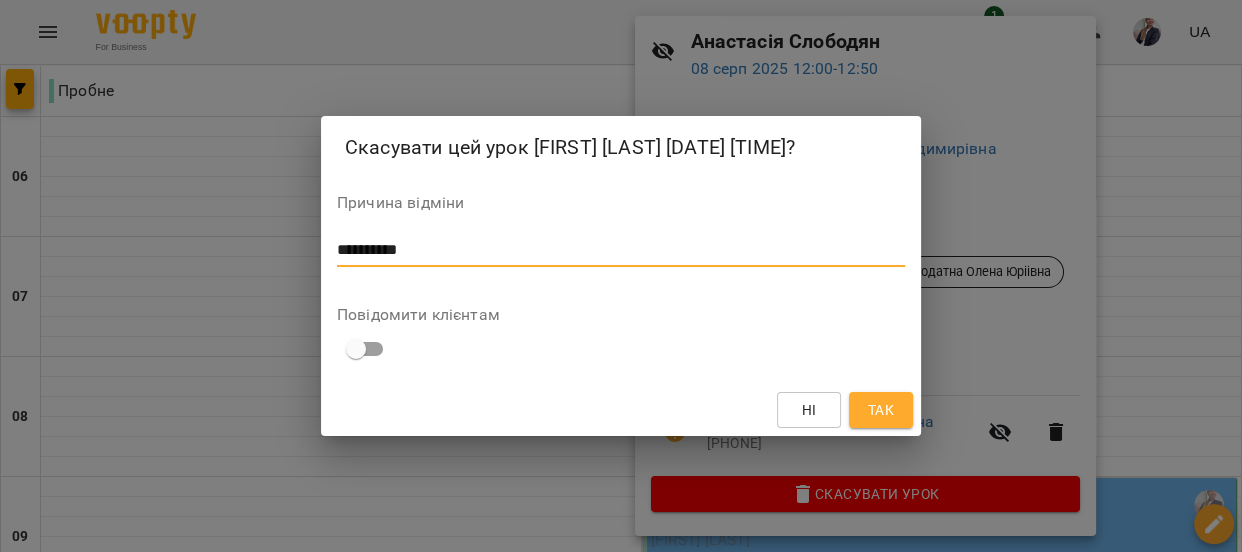 type on "**********" 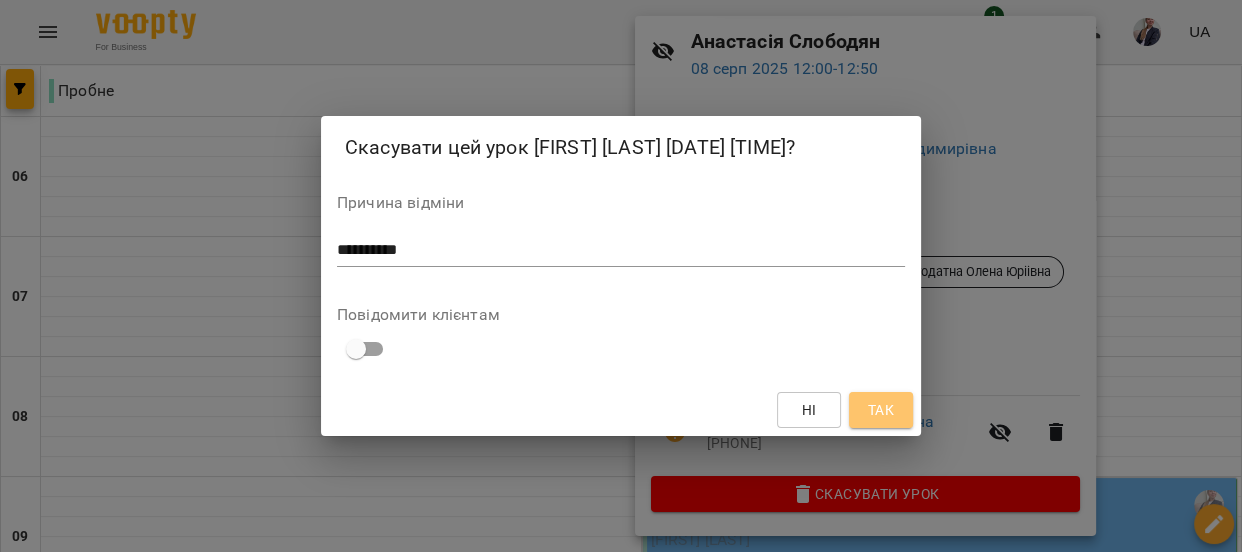 click on "Так" at bounding box center (881, 410) 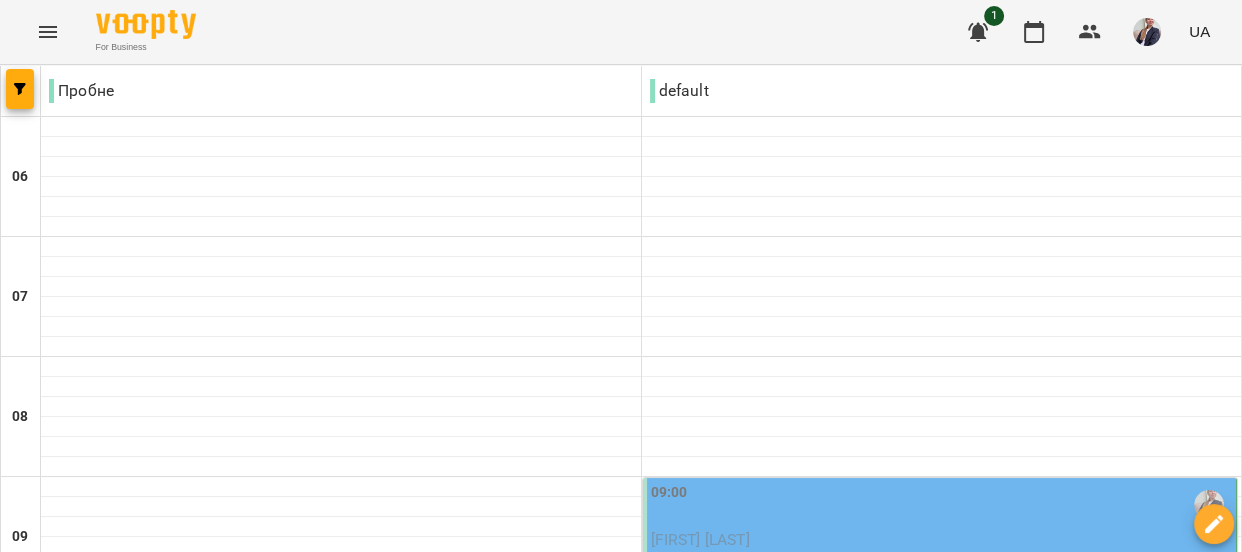 scroll, scrollTop: 272, scrollLeft: 0, axis: vertical 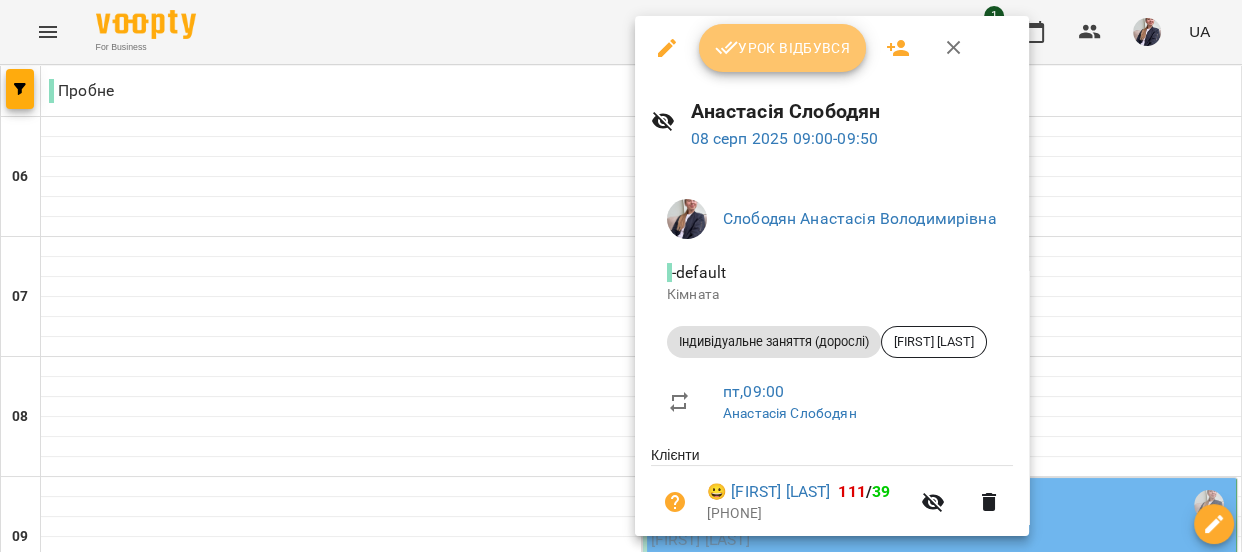 click on "Урок відбувся" at bounding box center [783, 48] 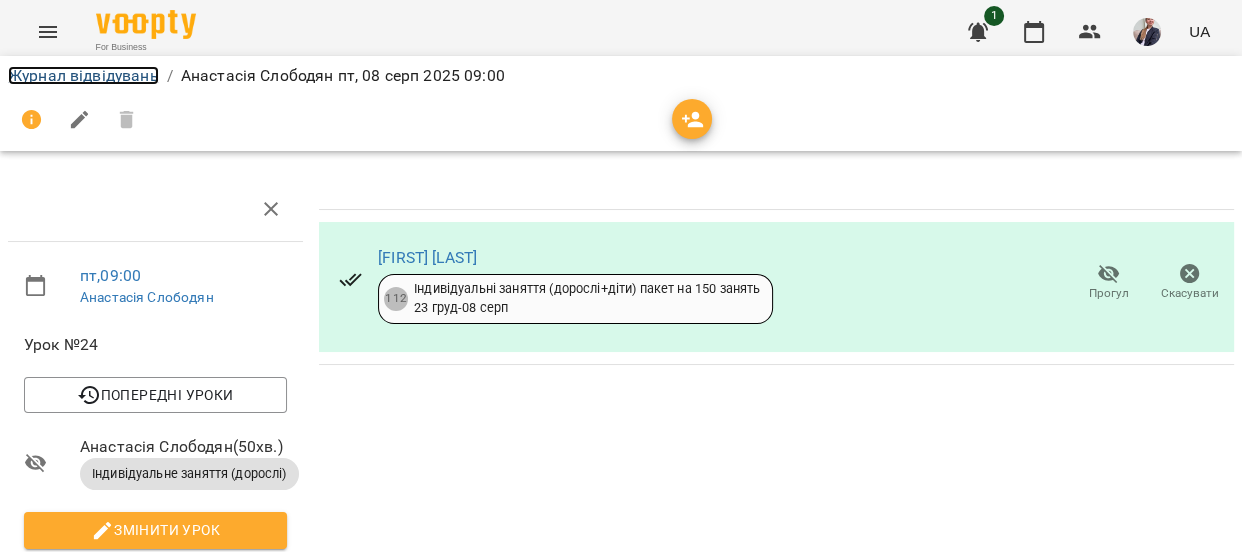 click on "Журнал відвідувань" at bounding box center (83, 75) 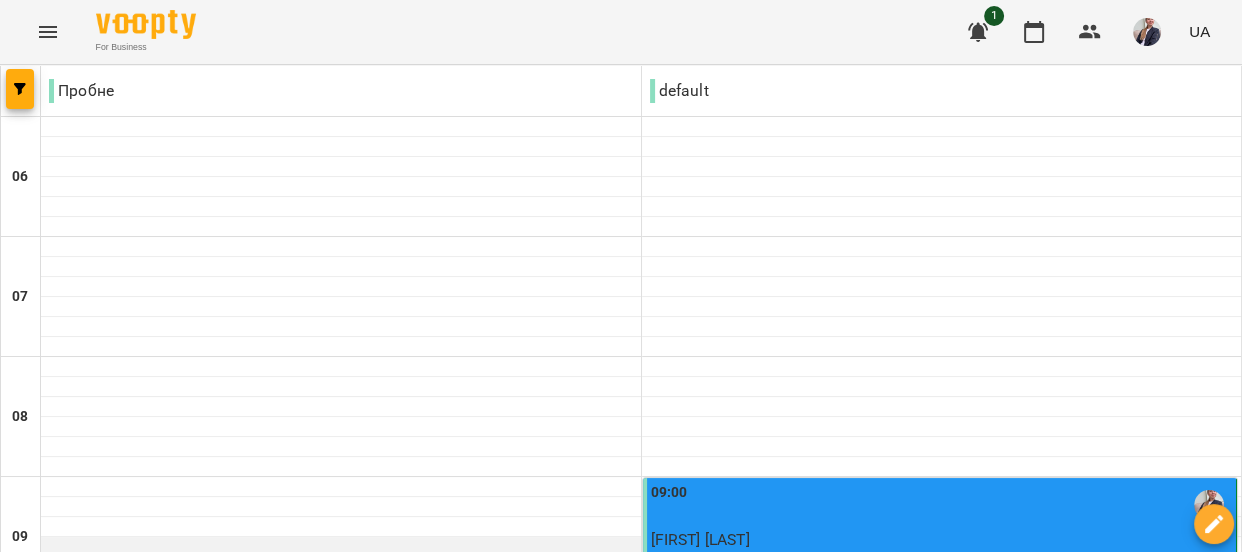 scroll, scrollTop: 181, scrollLeft: 0, axis: vertical 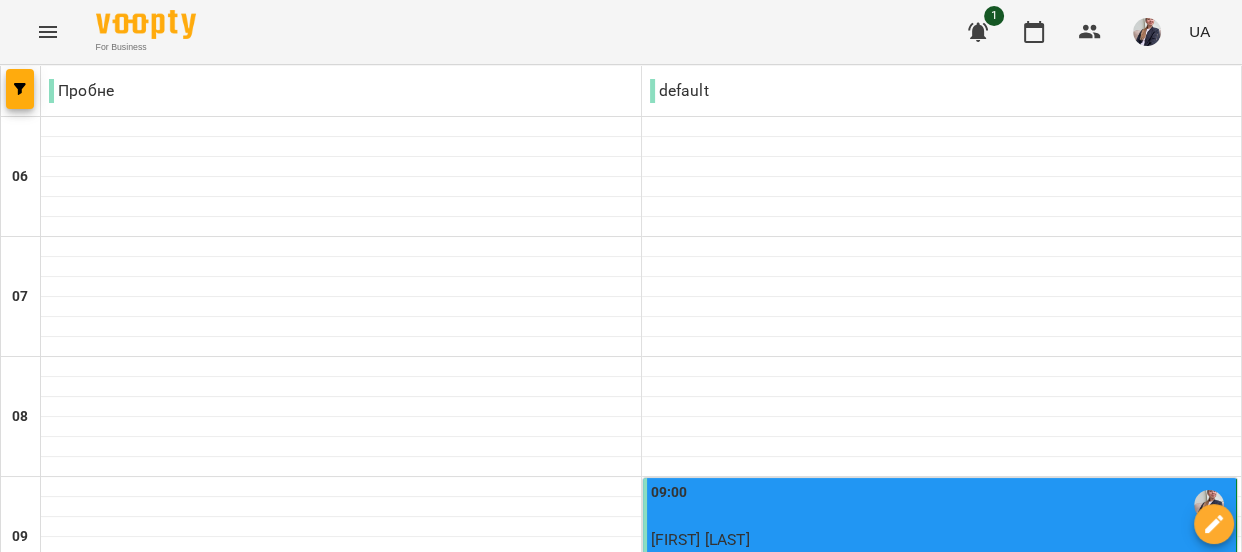 click on "чт" at bounding box center (531, 2183) 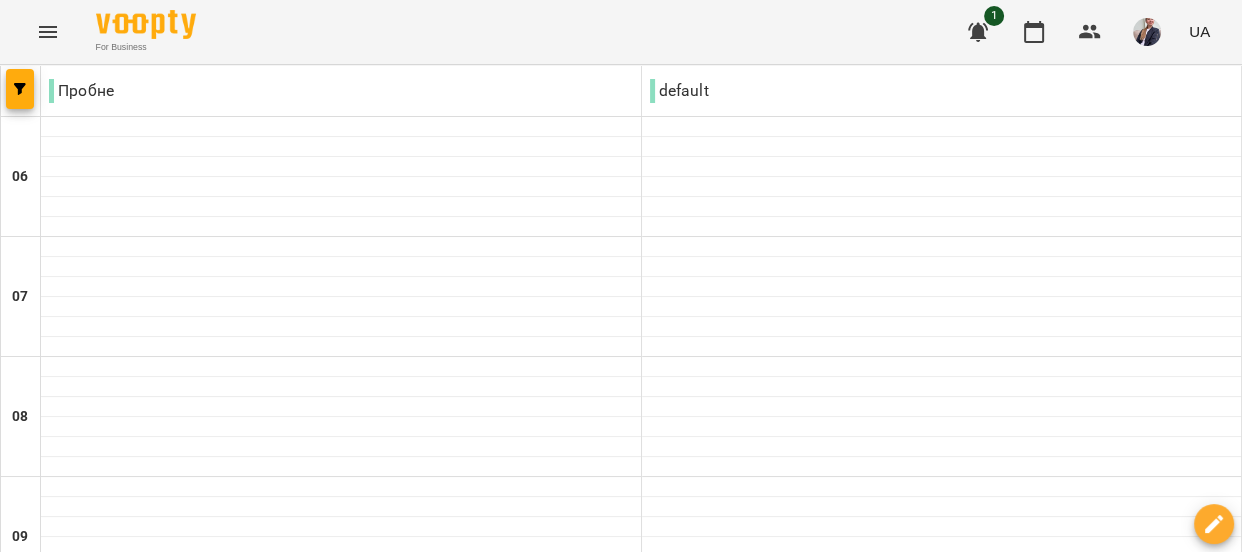 scroll, scrollTop: 1454, scrollLeft: 0, axis: vertical 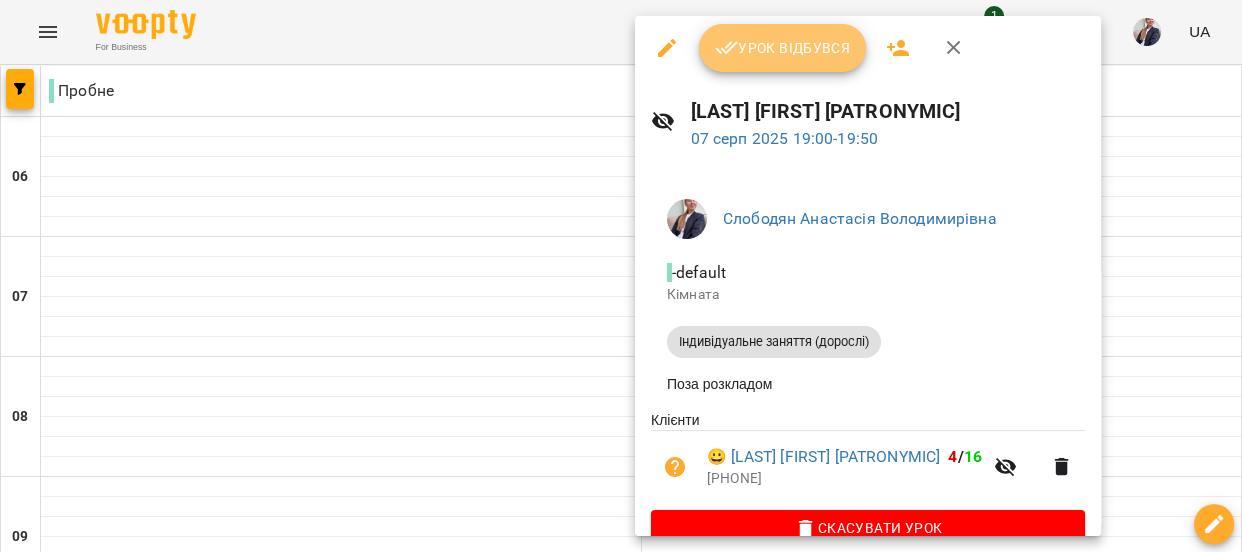 click on "Урок відбувся" at bounding box center [783, 48] 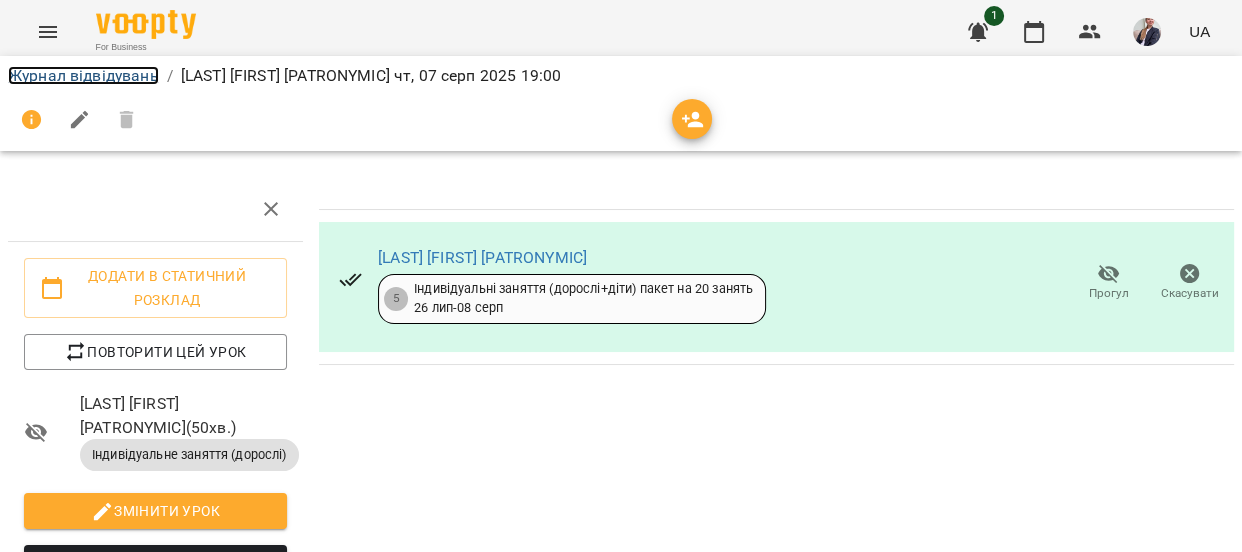 click on "Журнал відвідувань" at bounding box center [83, 75] 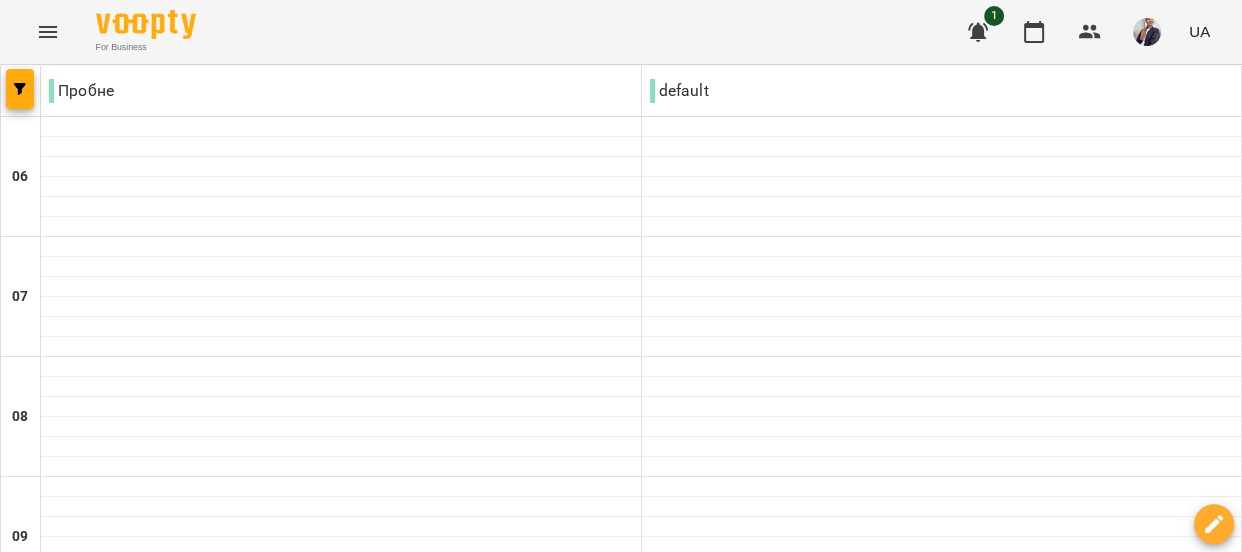 scroll, scrollTop: 1545, scrollLeft: 0, axis: vertical 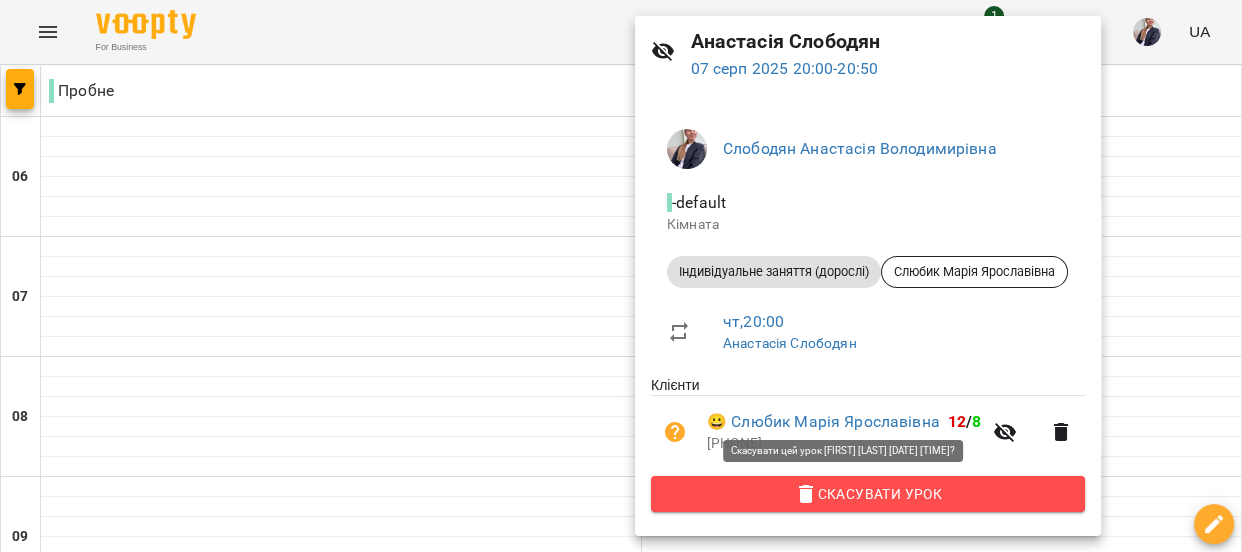 click on "Скасувати Урок" at bounding box center [868, 494] 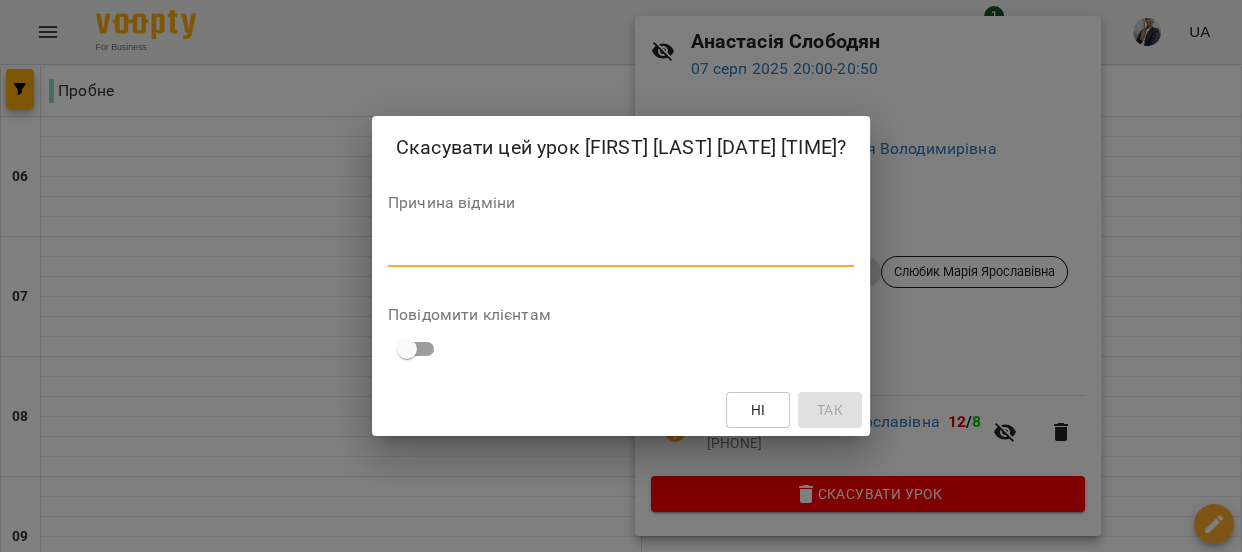click at bounding box center [621, 250] 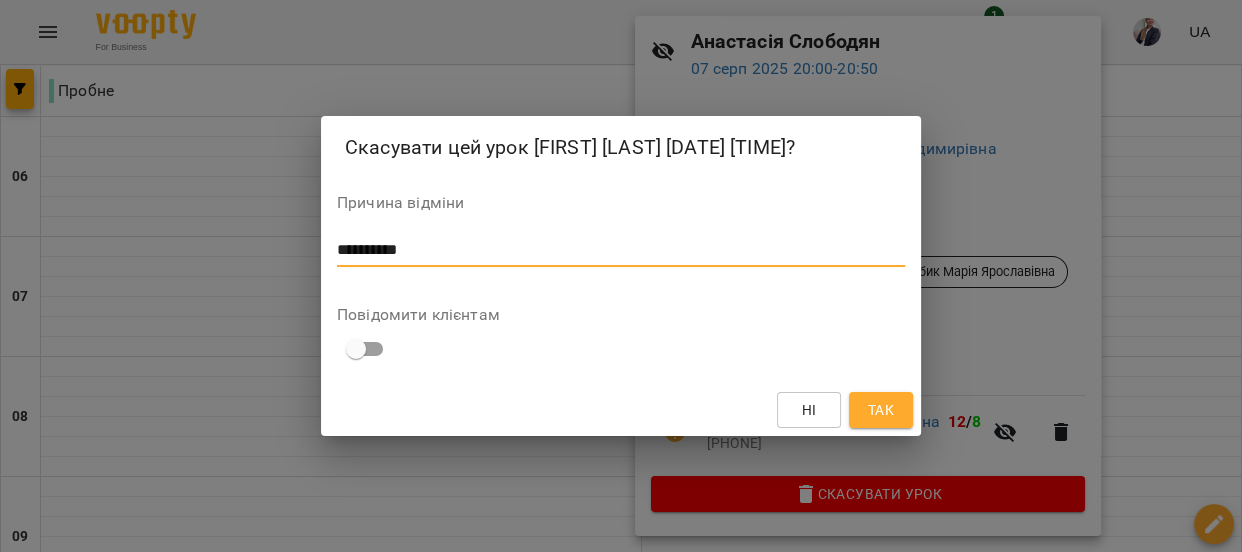 type on "**********" 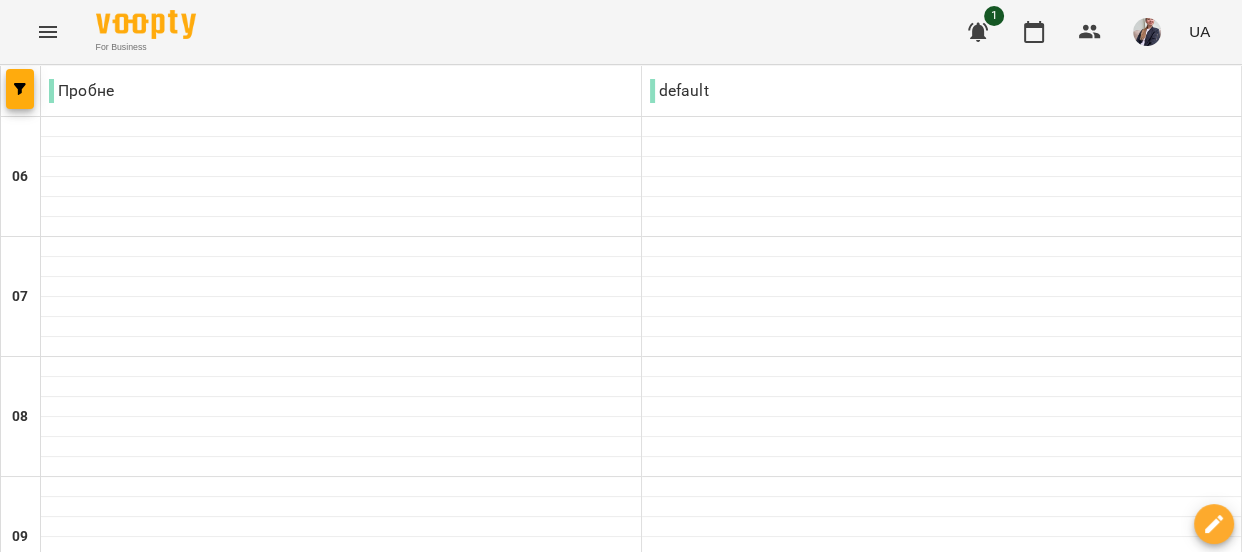 scroll, scrollTop: 556, scrollLeft: 0, axis: vertical 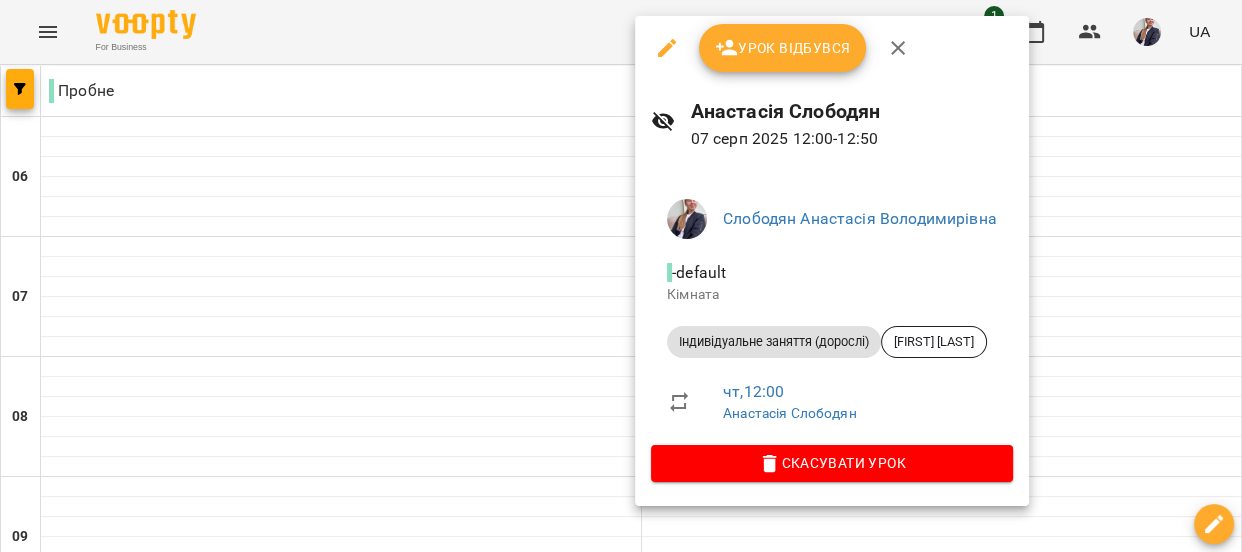 click at bounding box center [621, 276] 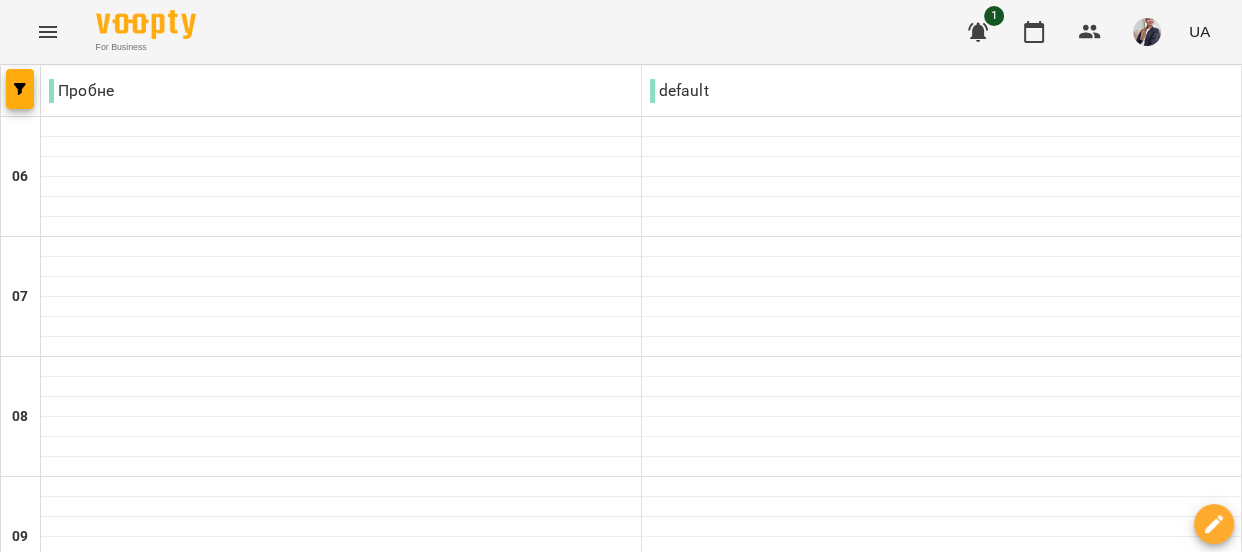 scroll, scrollTop: 647, scrollLeft: 0, axis: vertical 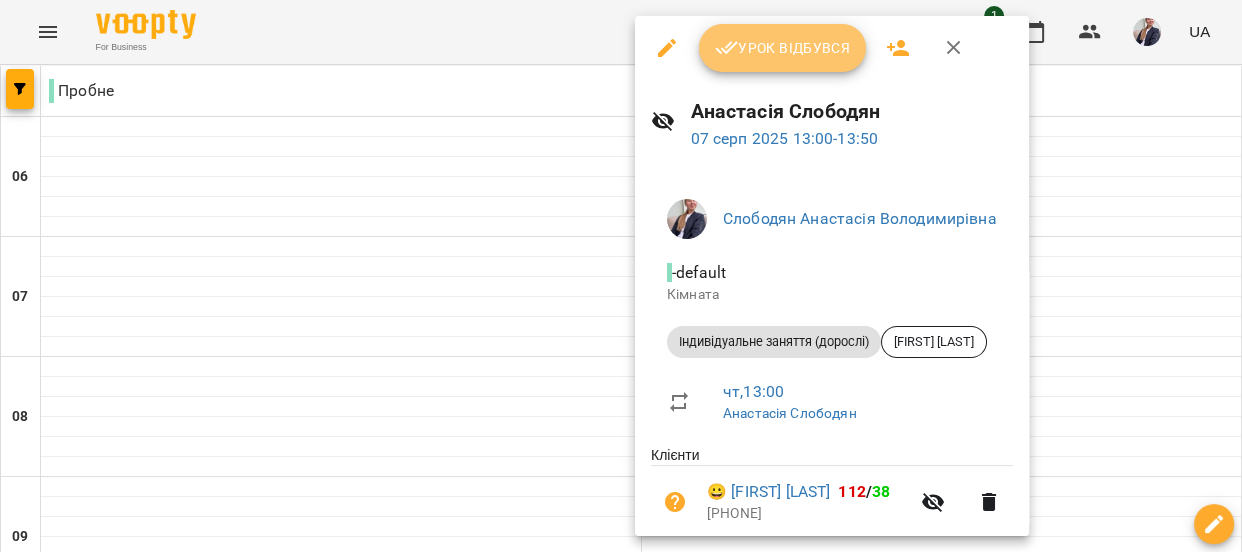click on "Урок відбувся" at bounding box center (783, 48) 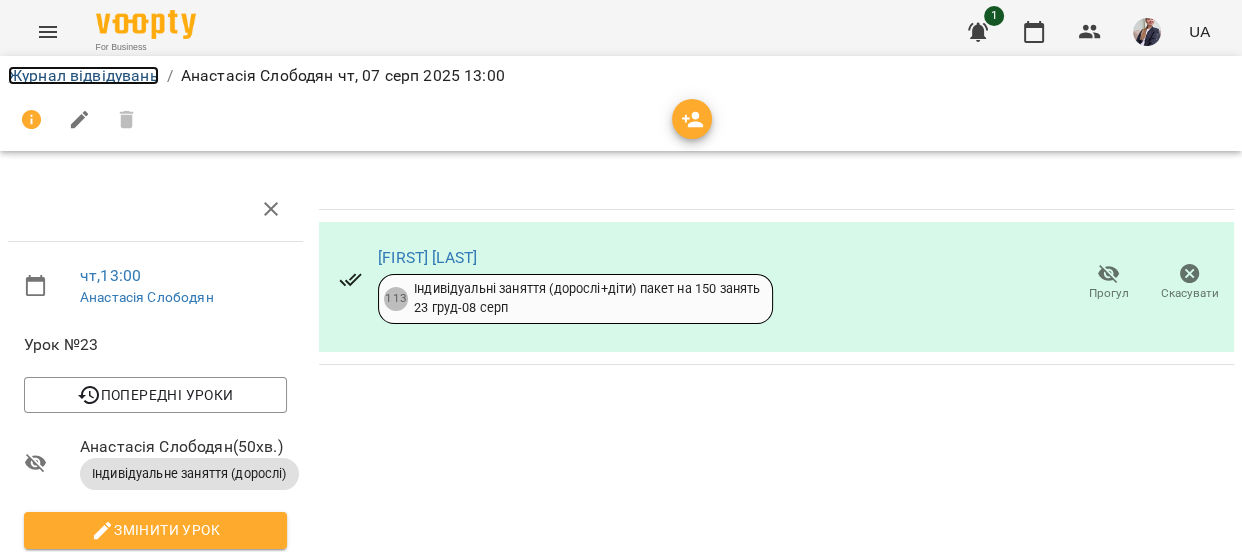 click on "Журнал відвідувань" at bounding box center [83, 75] 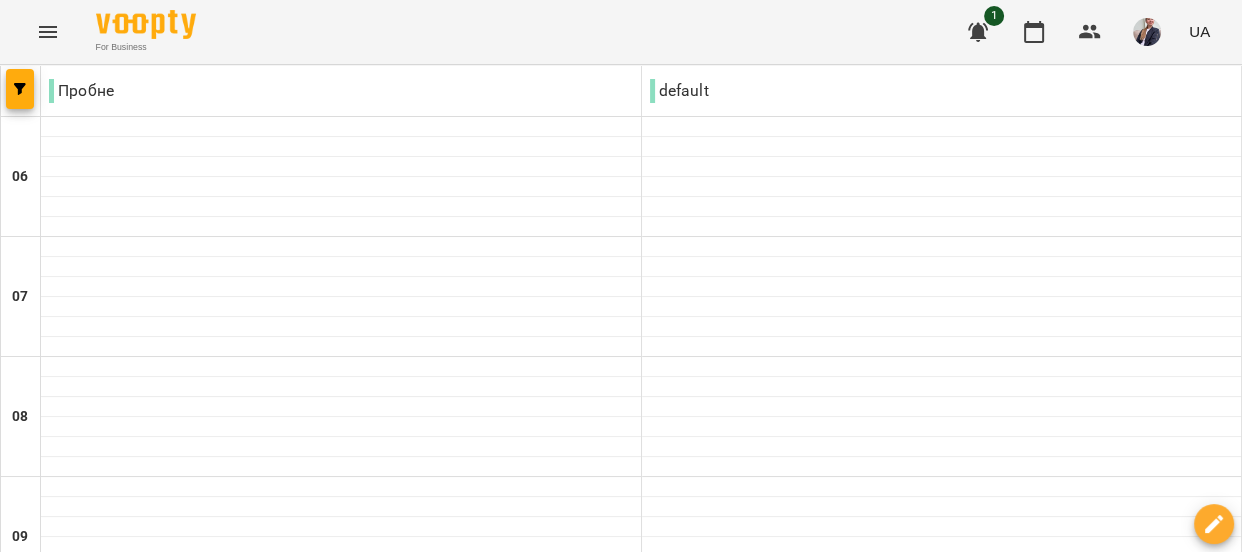 scroll, scrollTop: 818, scrollLeft: 0, axis: vertical 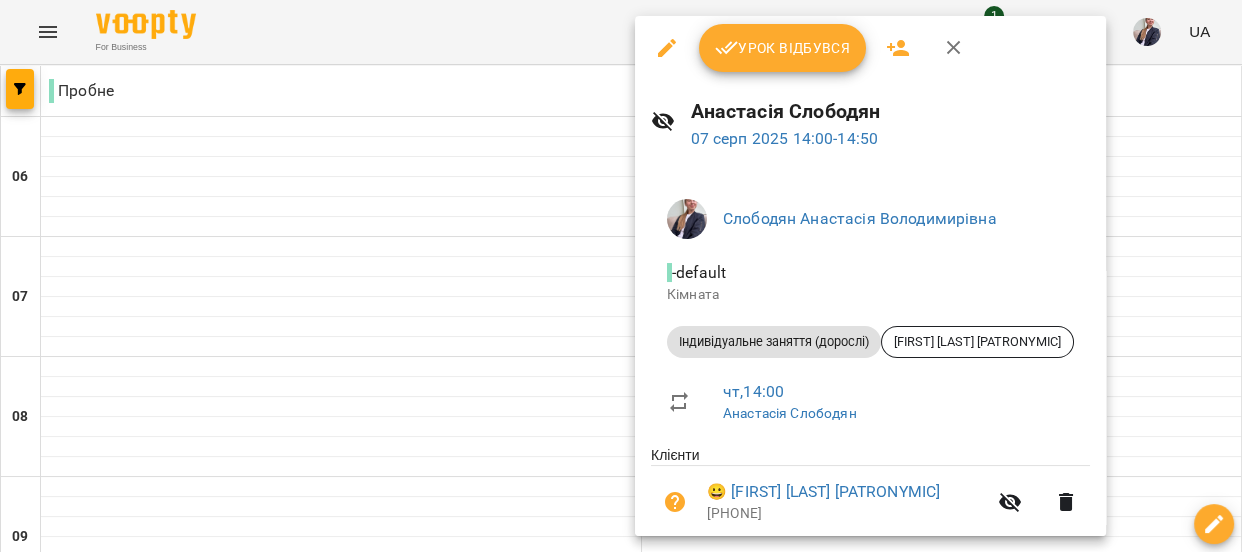 click on "Урок відбувся" at bounding box center (783, 48) 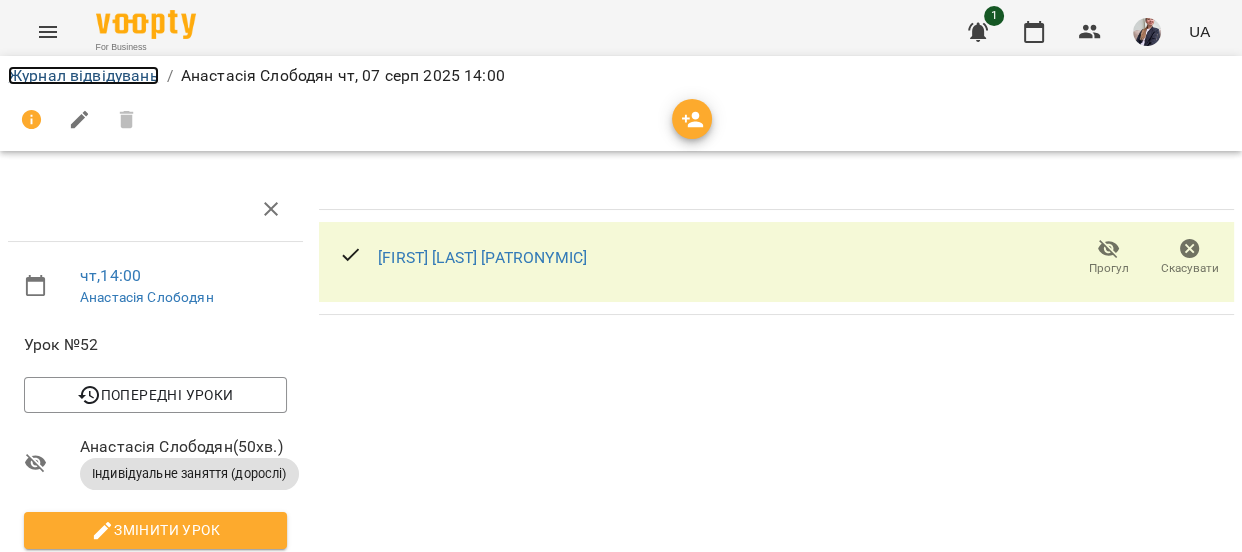 click on "Журнал відвідувань" at bounding box center (83, 75) 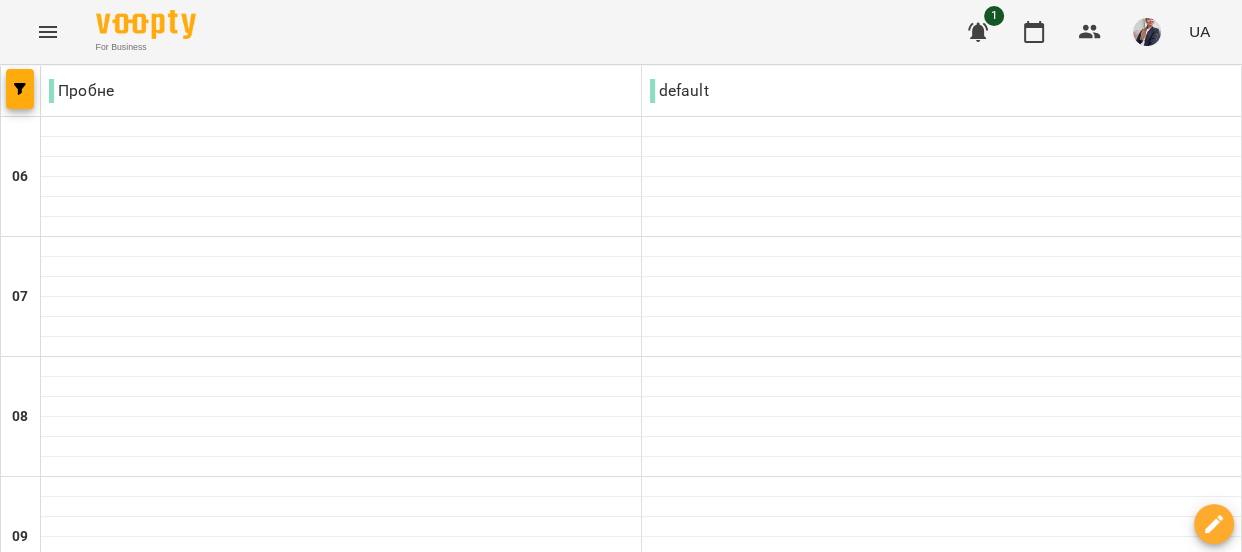 scroll, scrollTop: 829, scrollLeft: 0, axis: vertical 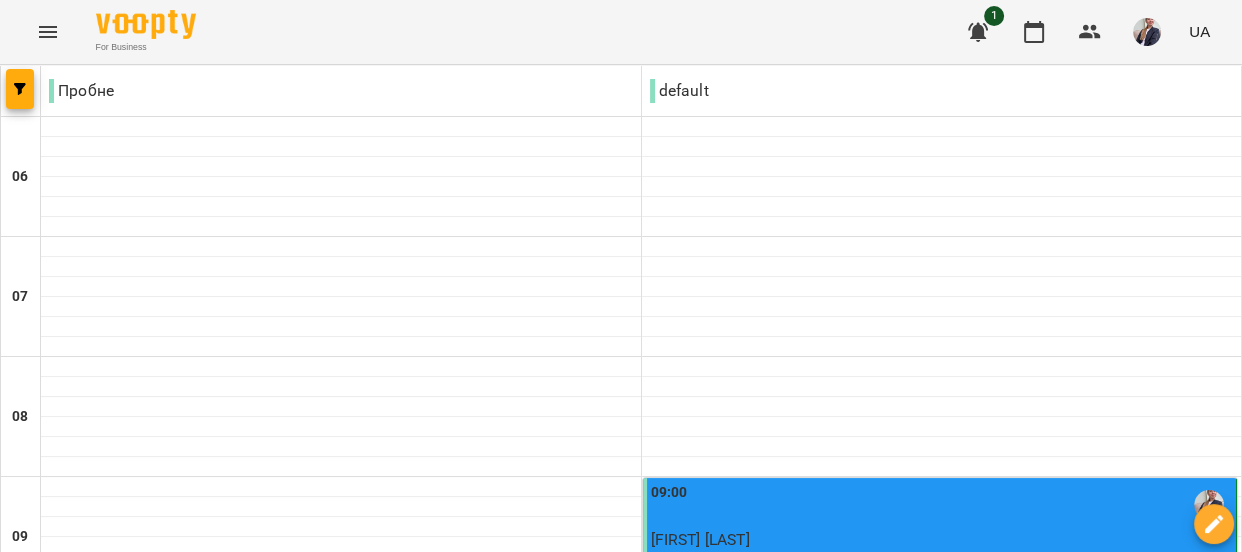click on "06 серп" at bounding box center [368, 2202] 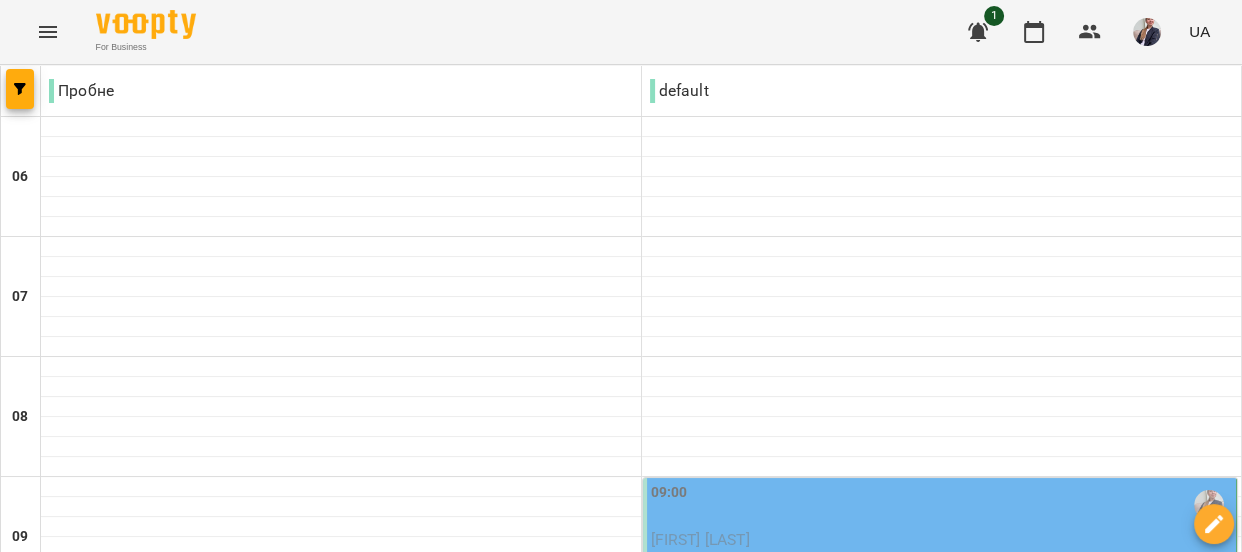 scroll, scrollTop: 181, scrollLeft: 0, axis: vertical 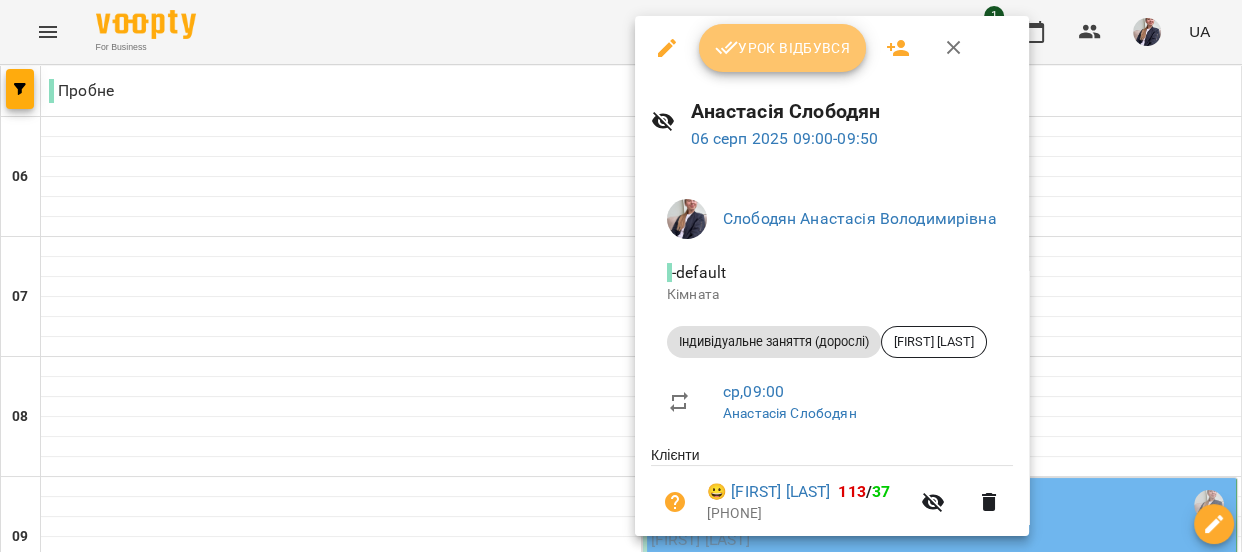 click on "Урок відбувся" at bounding box center (783, 48) 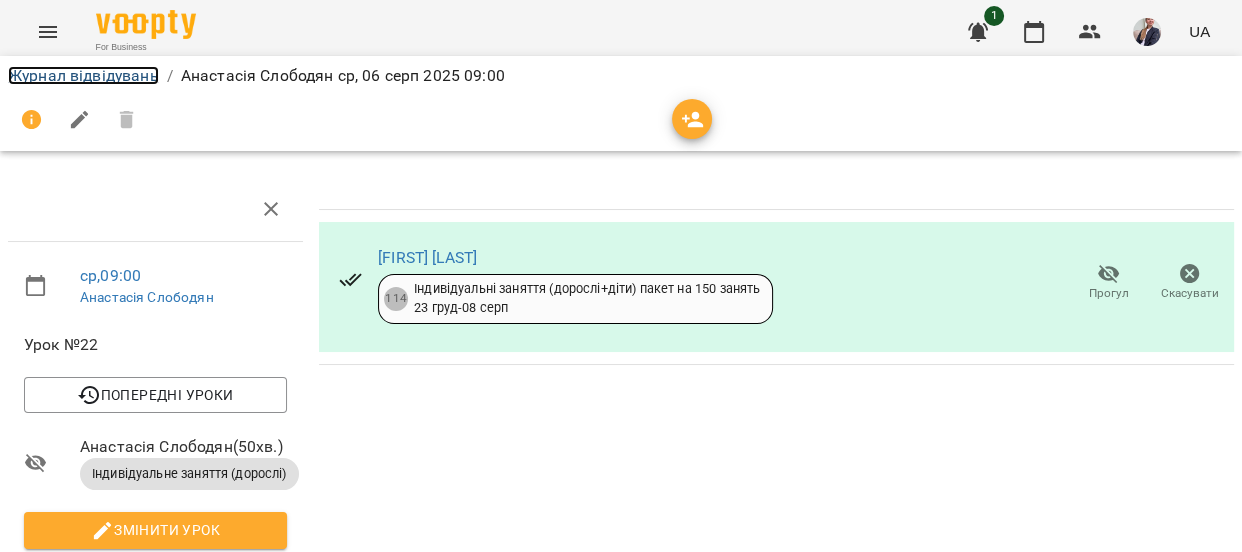 click on "Журнал відвідувань" at bounding box center [83, 75] 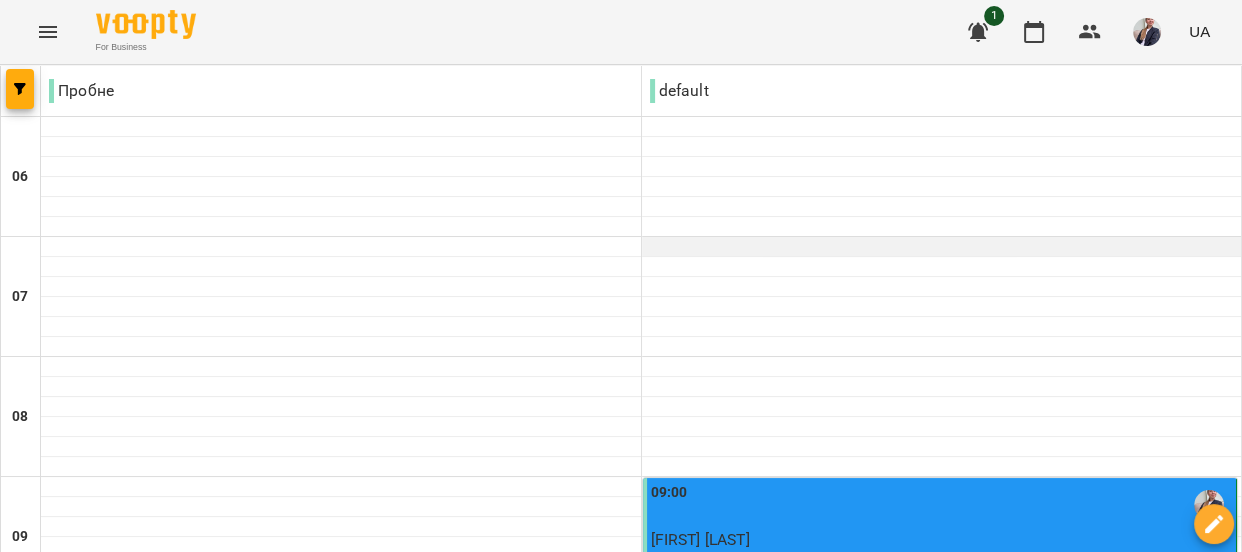 scroll, scrollTop: 636, scrollLeft: 0, axis: vertical 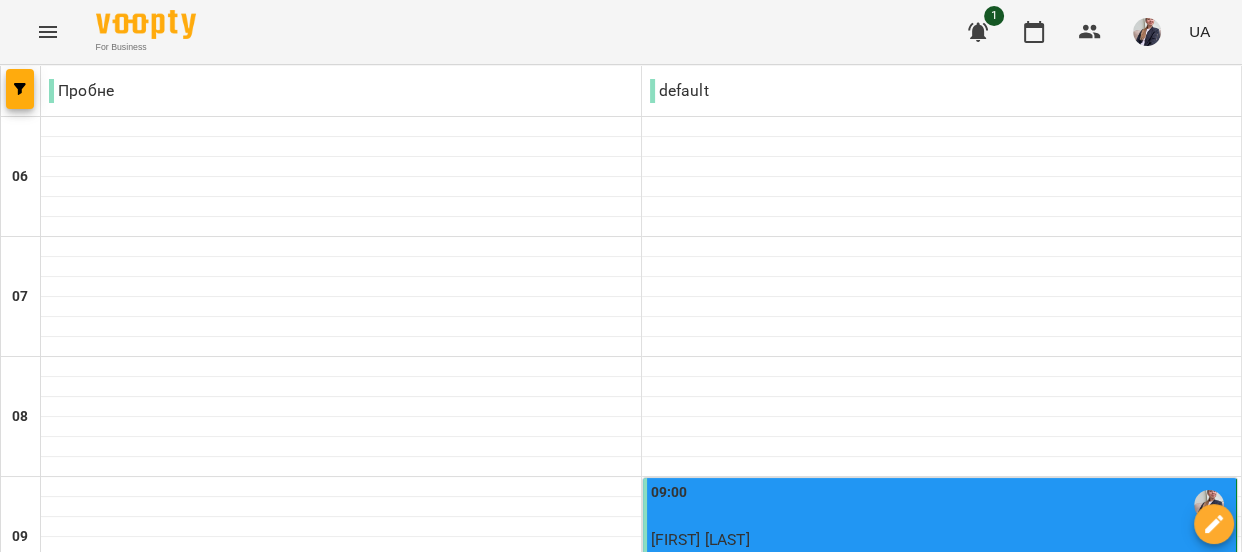 click on "пт" at bounding box center (872, 2183) 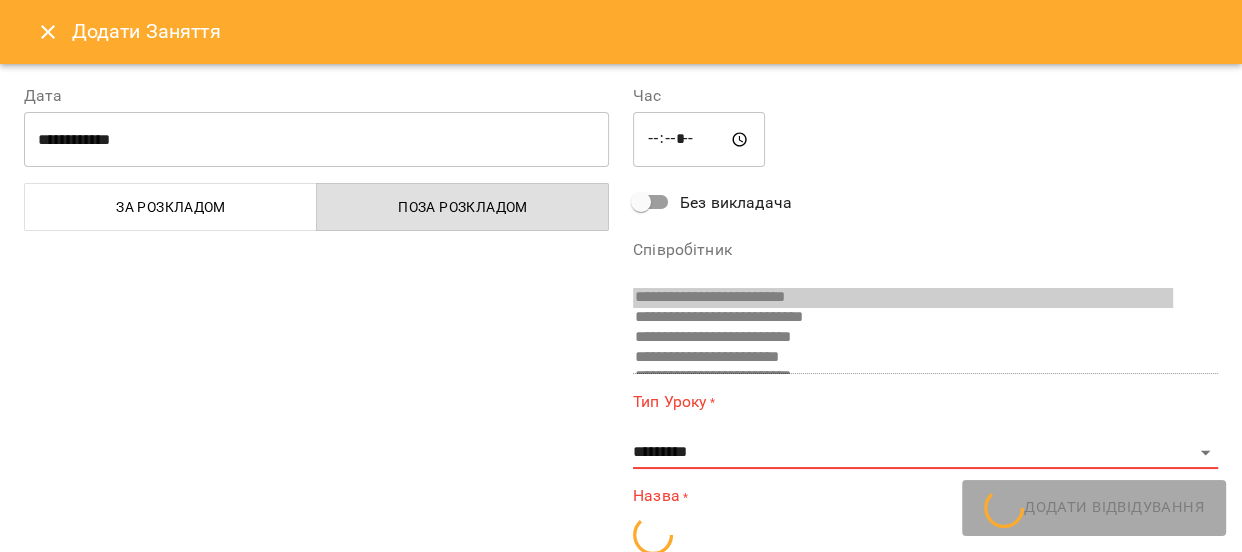 scroll, scrollTop: 410, scrollLeft: 0, axis: vertical 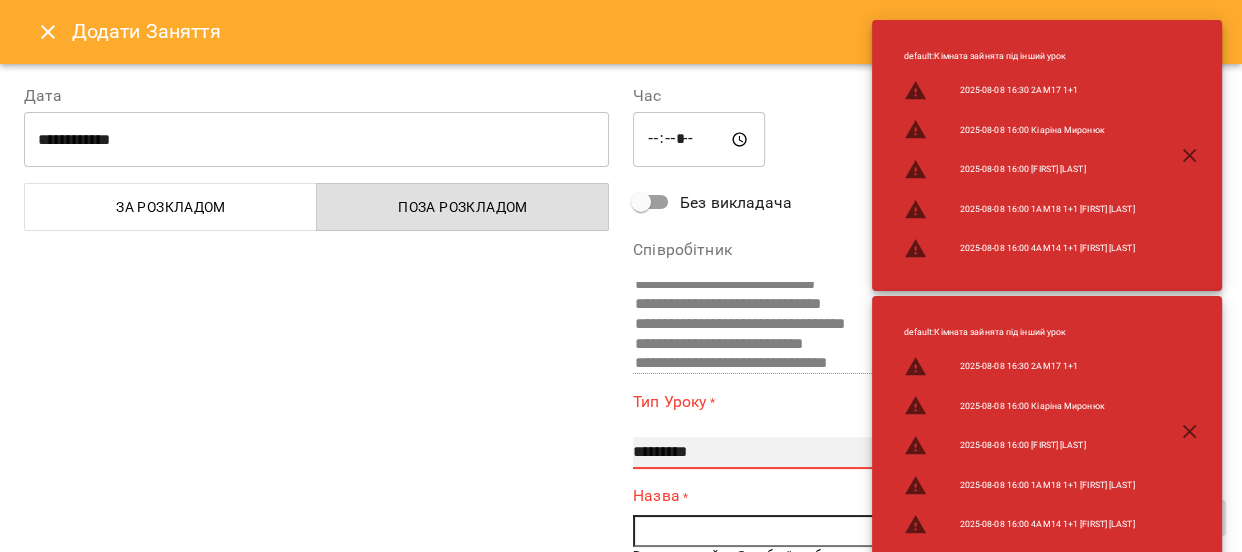 click on "**********" at bounding box center [925, 453] 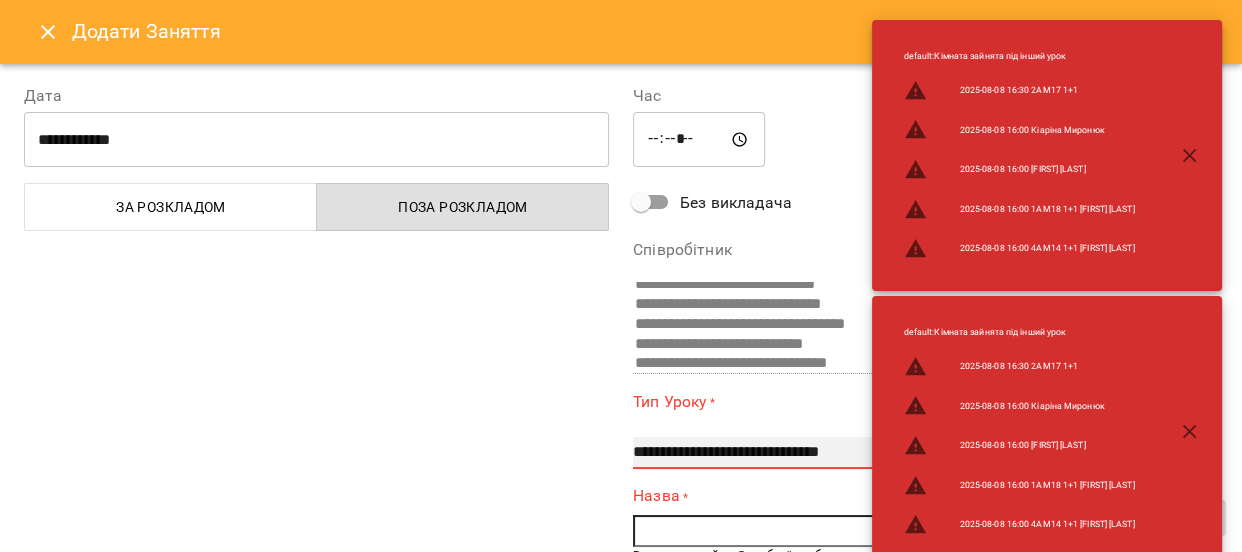 click on "**********" at bounding box center (925, 453) 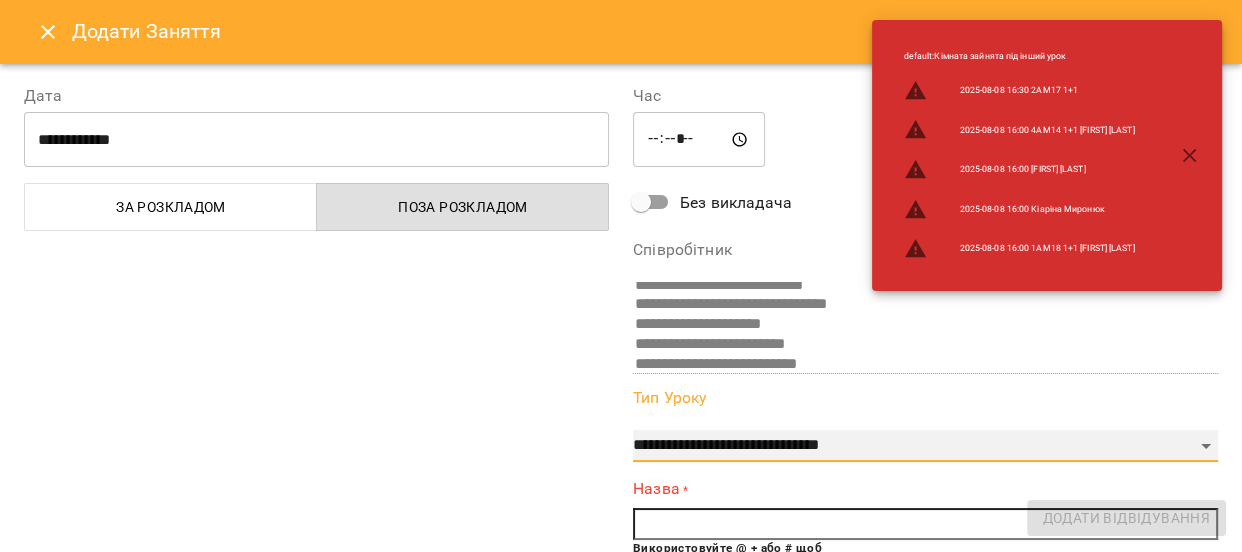 scroll, scrollTop: 495, scrollLeft: 0, axis: vertical 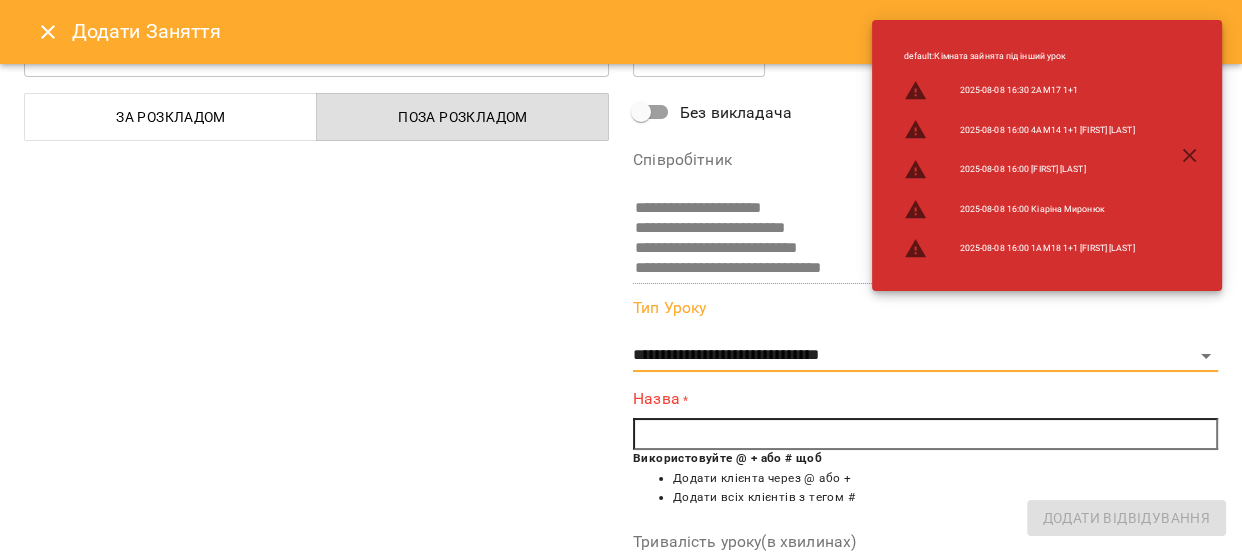 click at bounding box center [925, 434] 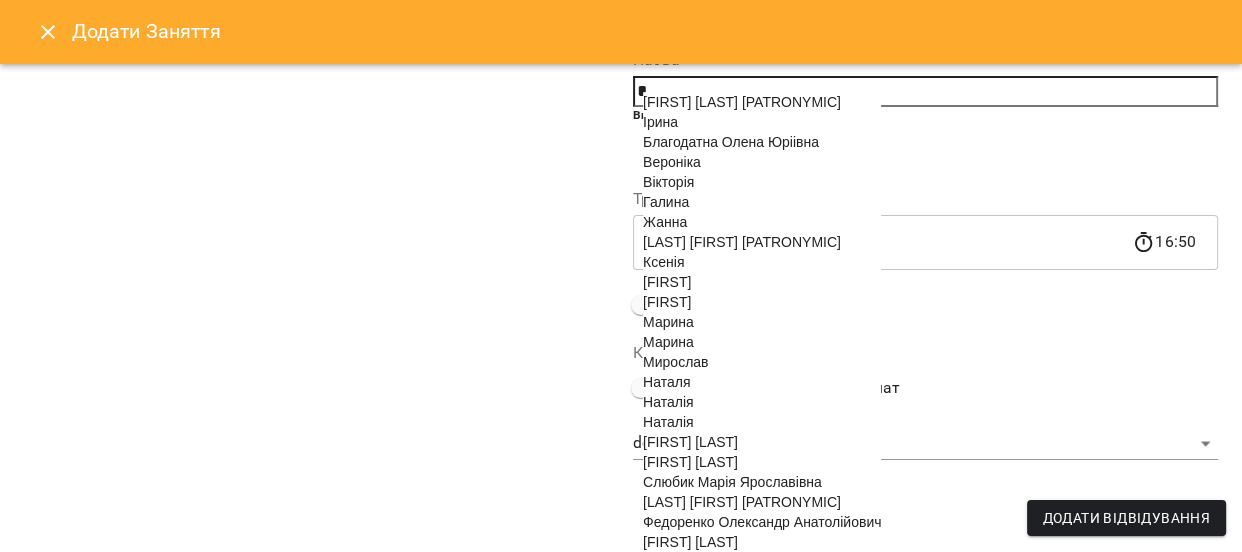 scroll, scrollTop: 490, scrollLeft: 0, axis: vertical 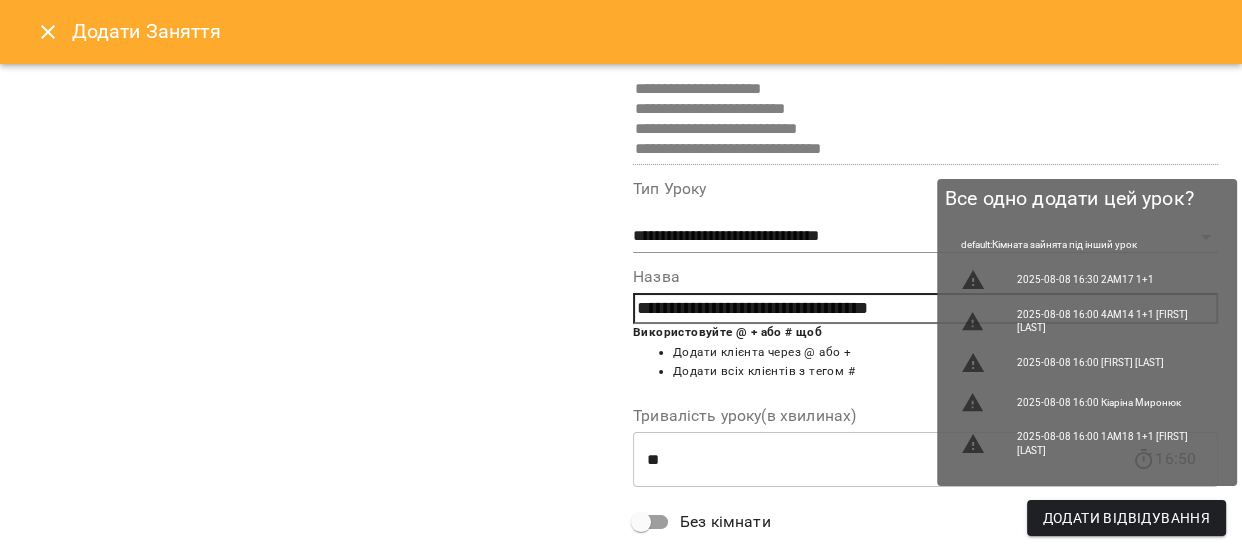 click on "Додати Відвідування" at bounding box center [1126, 518] 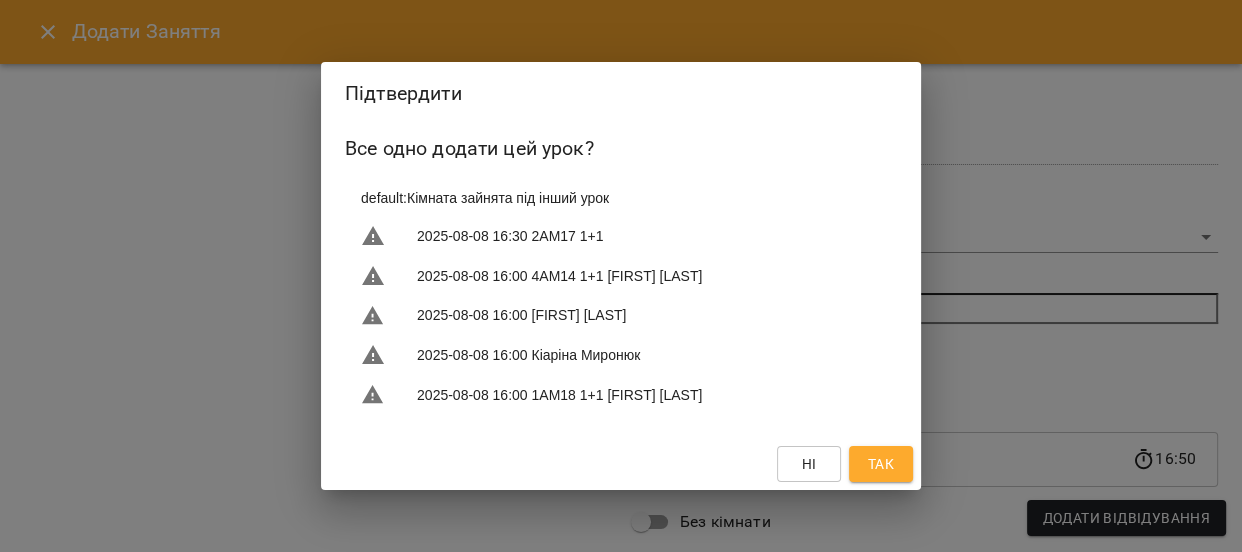 click on "Так" at bounding box center (881, 464) 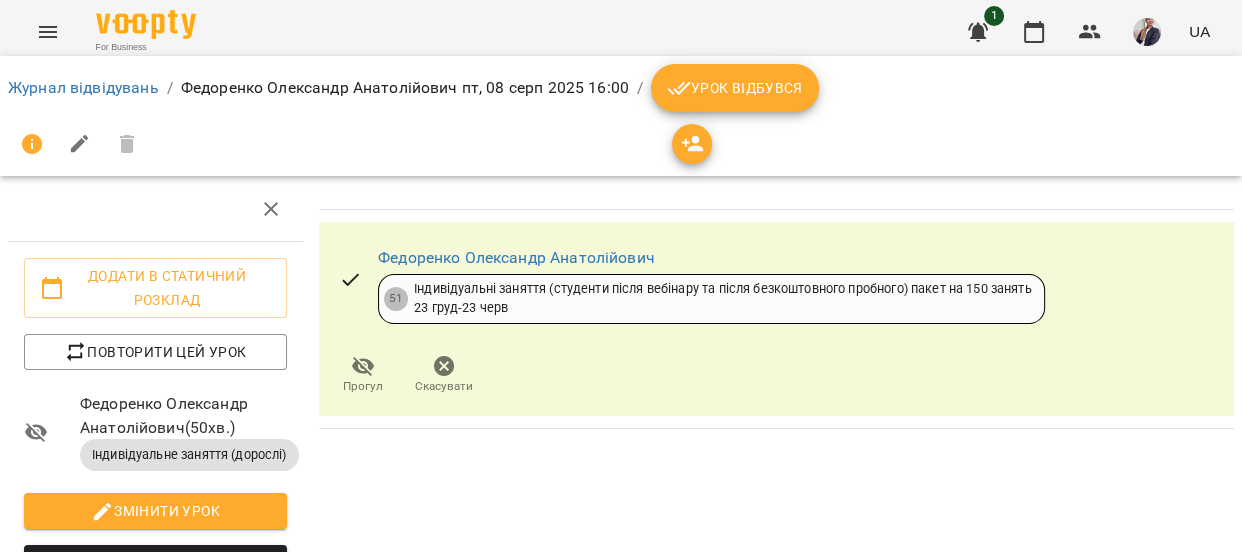 drag, startPoint x: 719, startPoint y: 103, endPoint x: 636, endPoint y: 109, distance: 83.21658 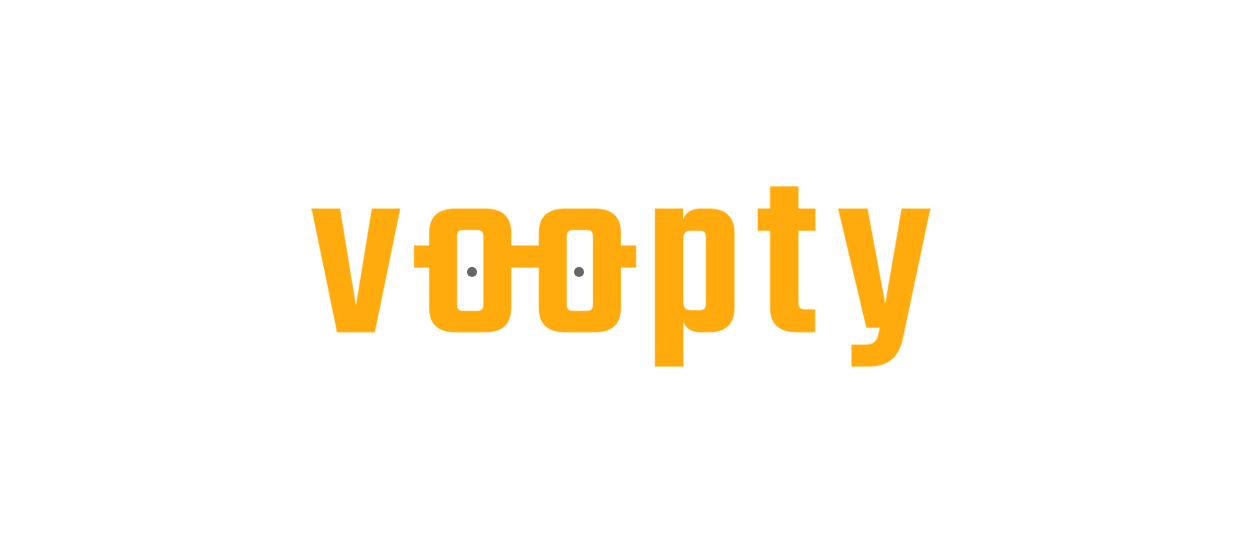 scroll, scrollTop: 0, scrollLeft: 0, axis: both 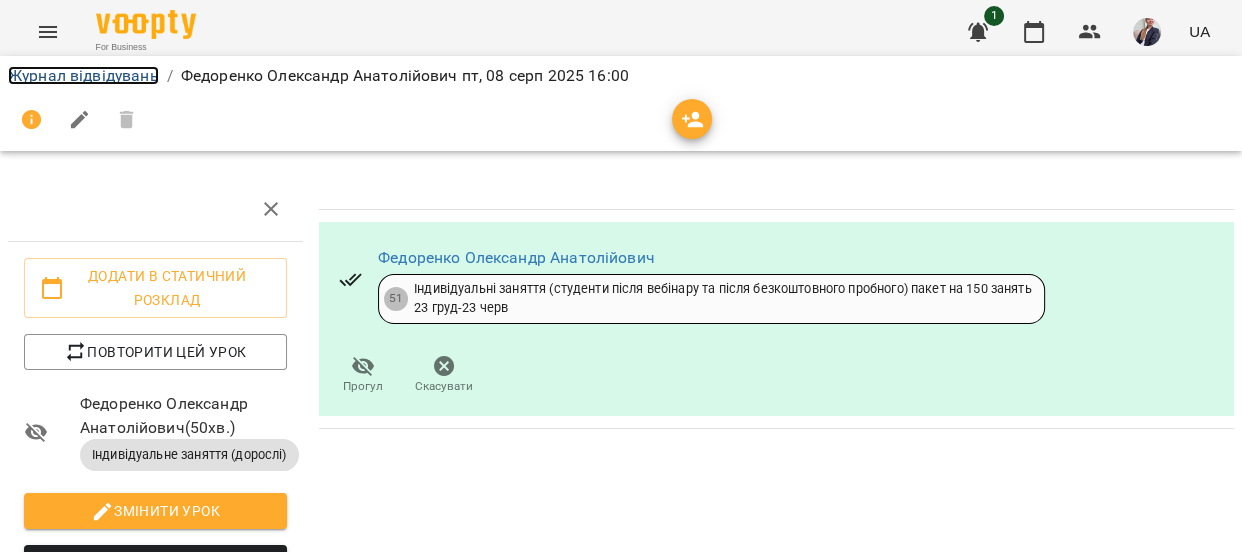click on "Журнал відвідувань" at bounding box center (83, 75) 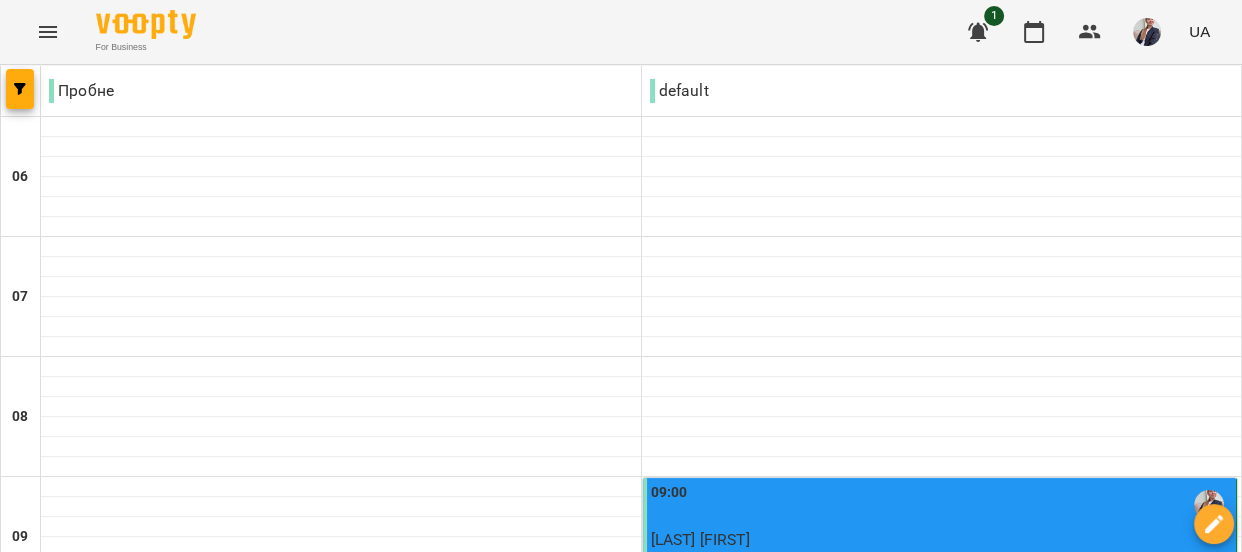 scroll, scrollTop: 738, scrollLeft: 0, axis: vertical 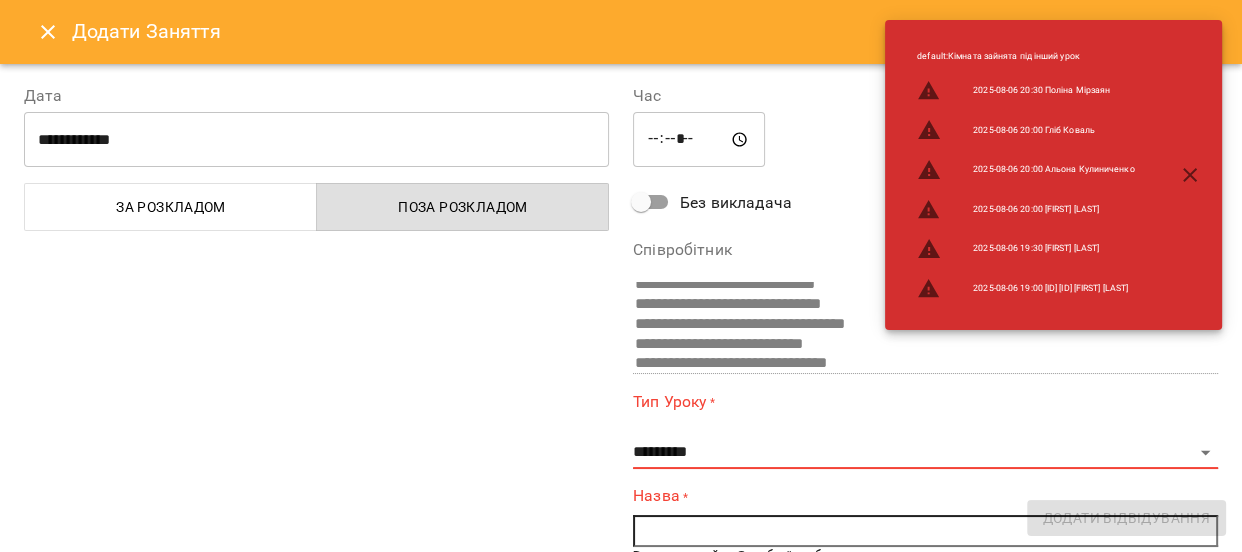 click on "**********" at bounding box center (925, 429) 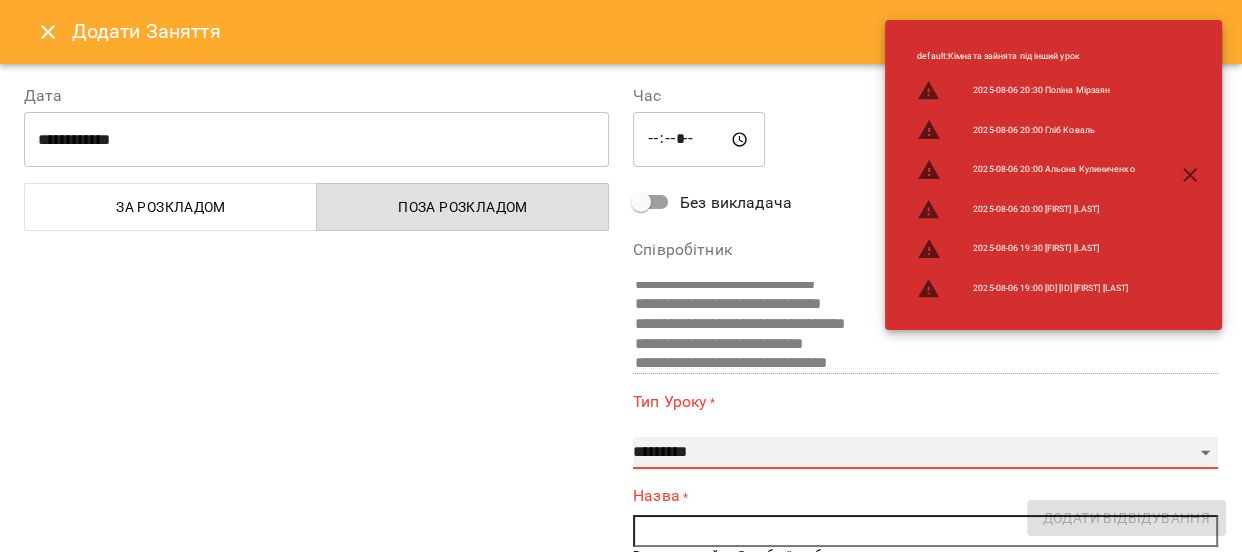 click on "**********" at bounding box center [925, 453] 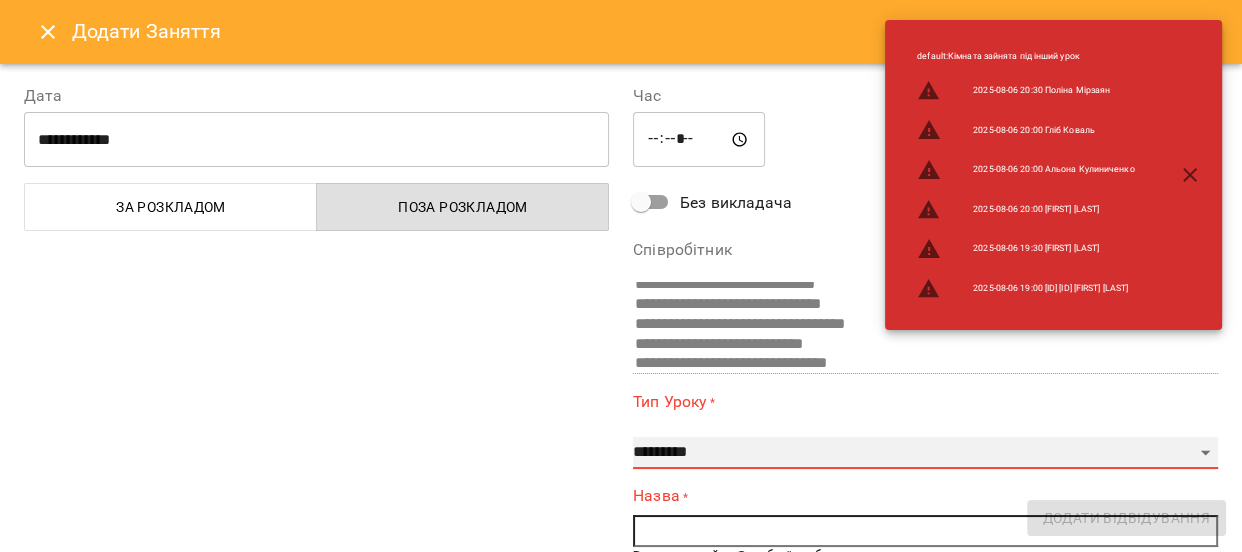 select on "**********" 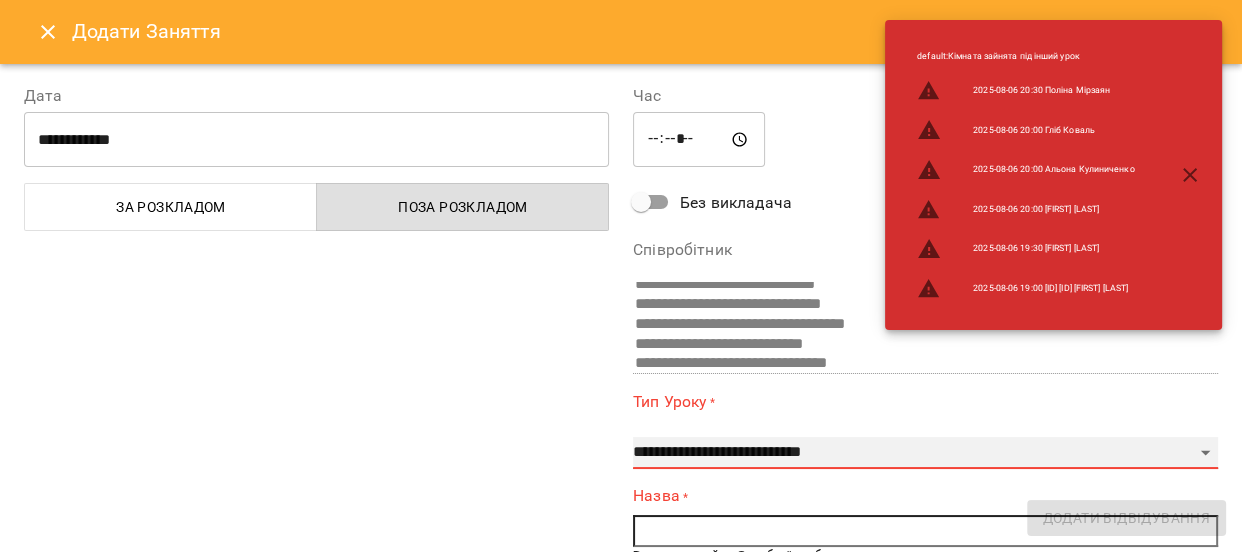 click on "**********" at bounding box center [925, 453] 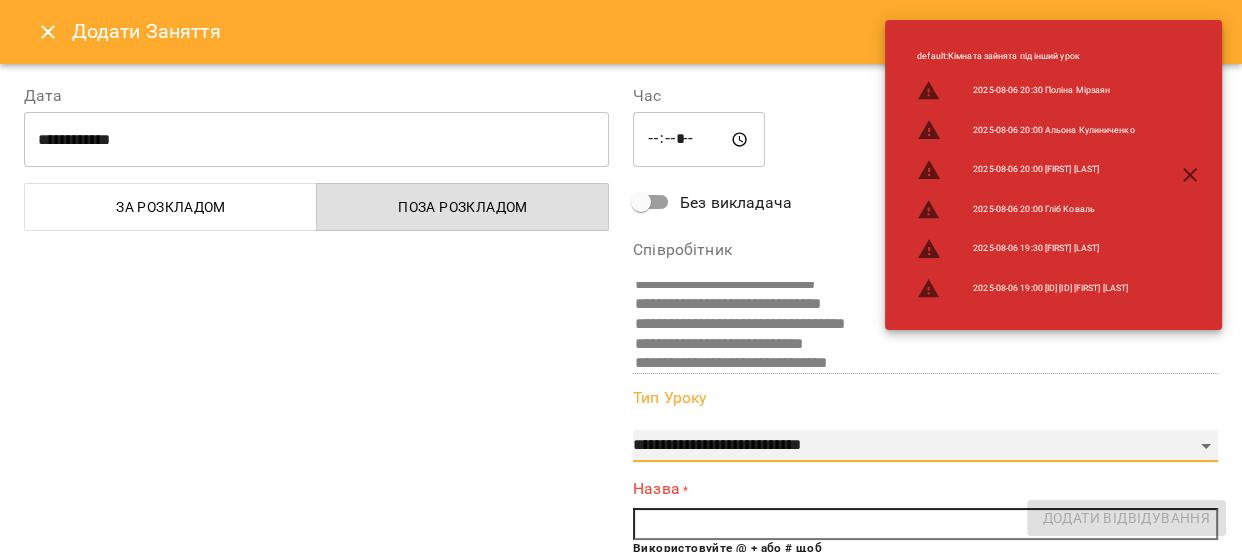 drag, startPoint x: 680, startPoint y: 444, endPoint x: 685, endPoint y: 431, distance: 13.928389 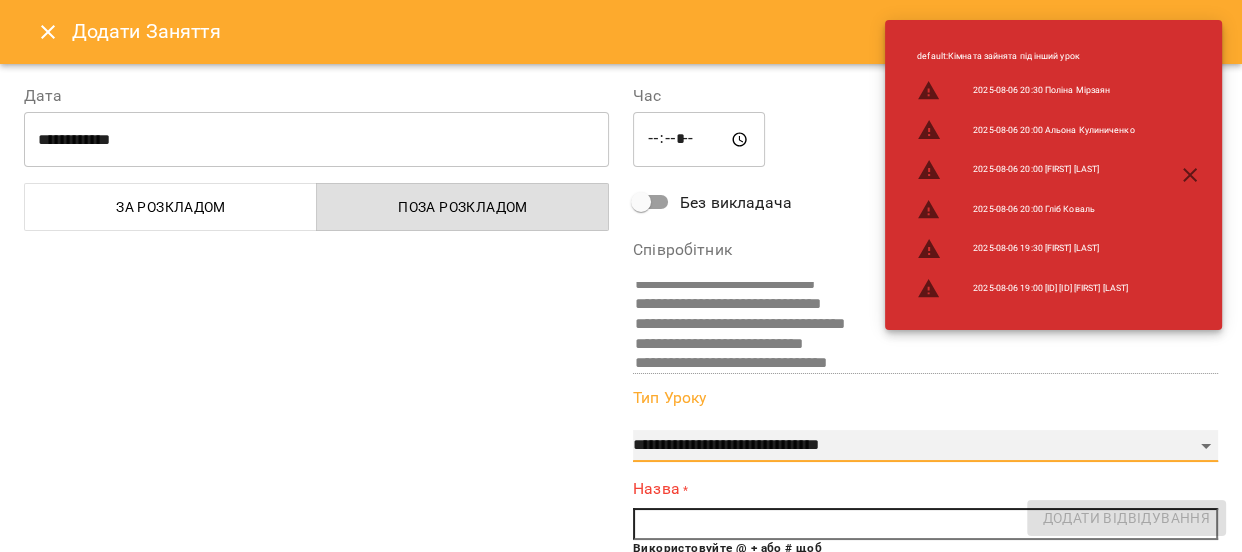 click on "**********" at bounding box center [925, 446] 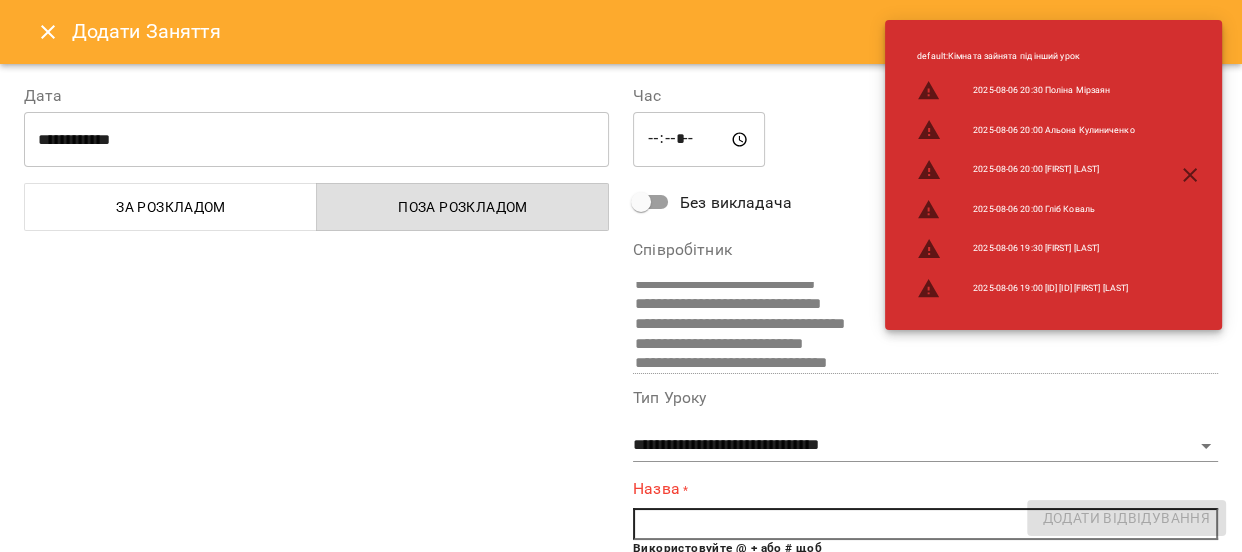 click at bounding box center [925, 524] 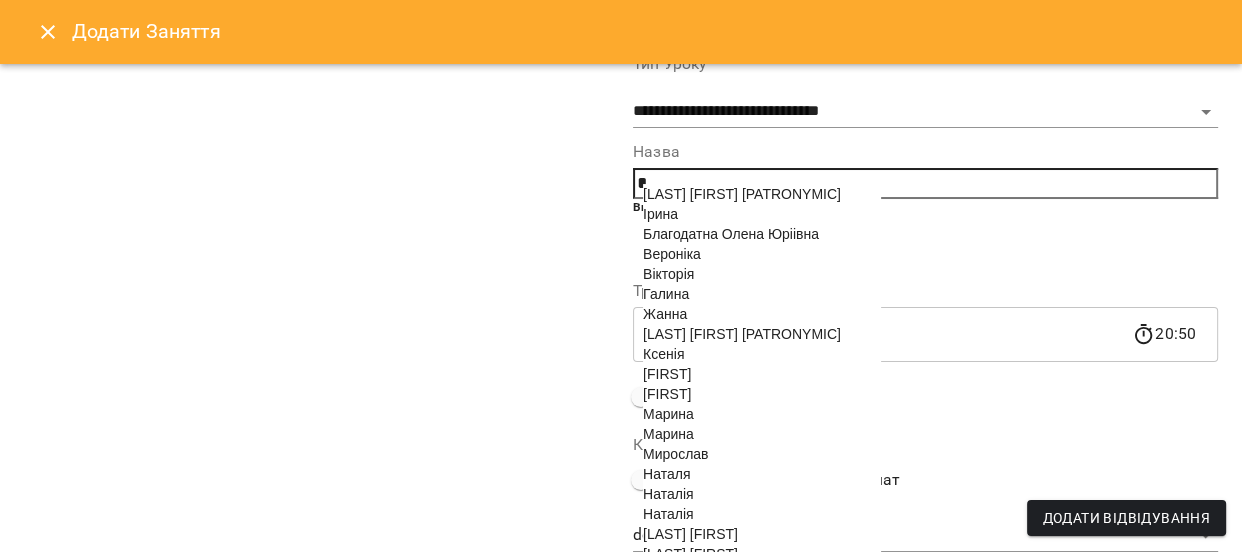 scroll, scrollTop: 490, scrollLeft: 0, axis: vertical 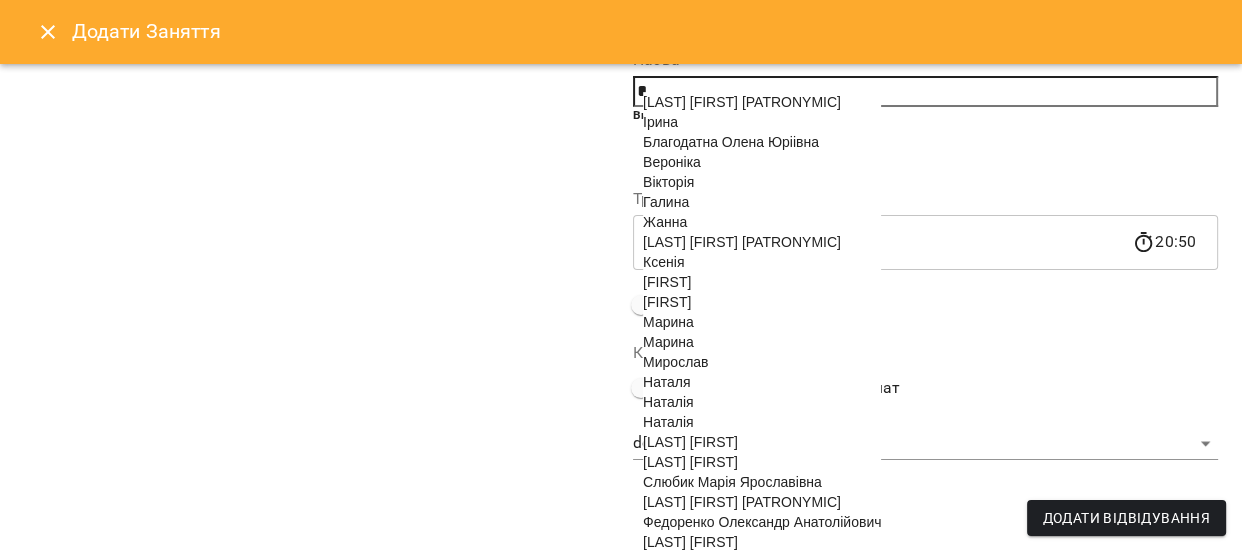 click on "[FIRST] [LAST]" at bounding box center (690, 442) 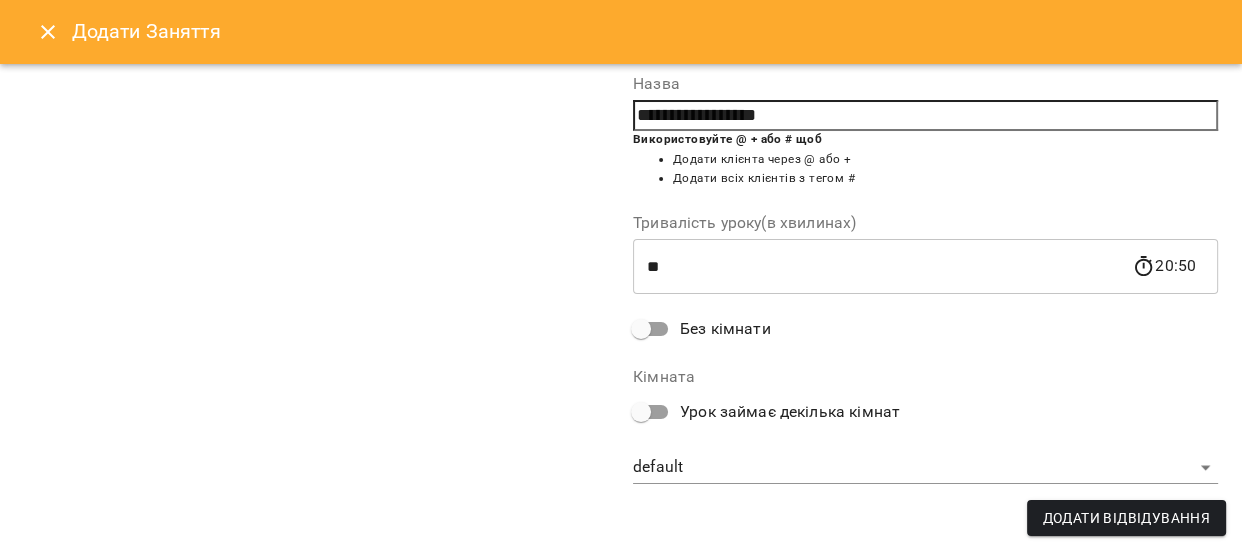 scroll, scrollTop: 209, scrollLeft: 0, axis: vertical 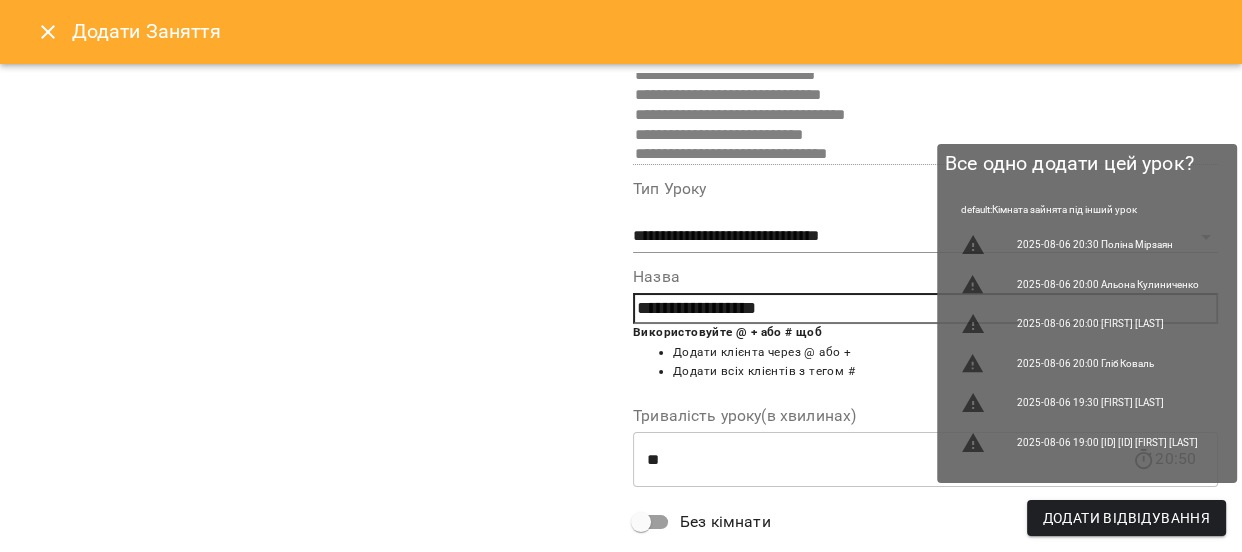 click on "Додати Відвідування" at bounding box center (1126, 518) 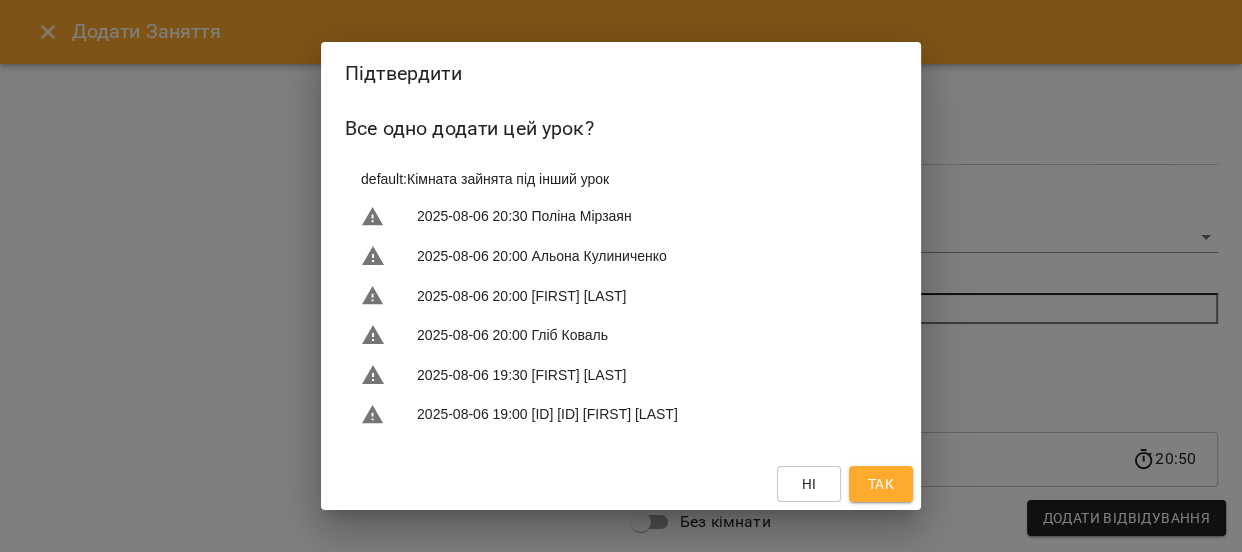 click on "Так" at bounding box center [881, 484] 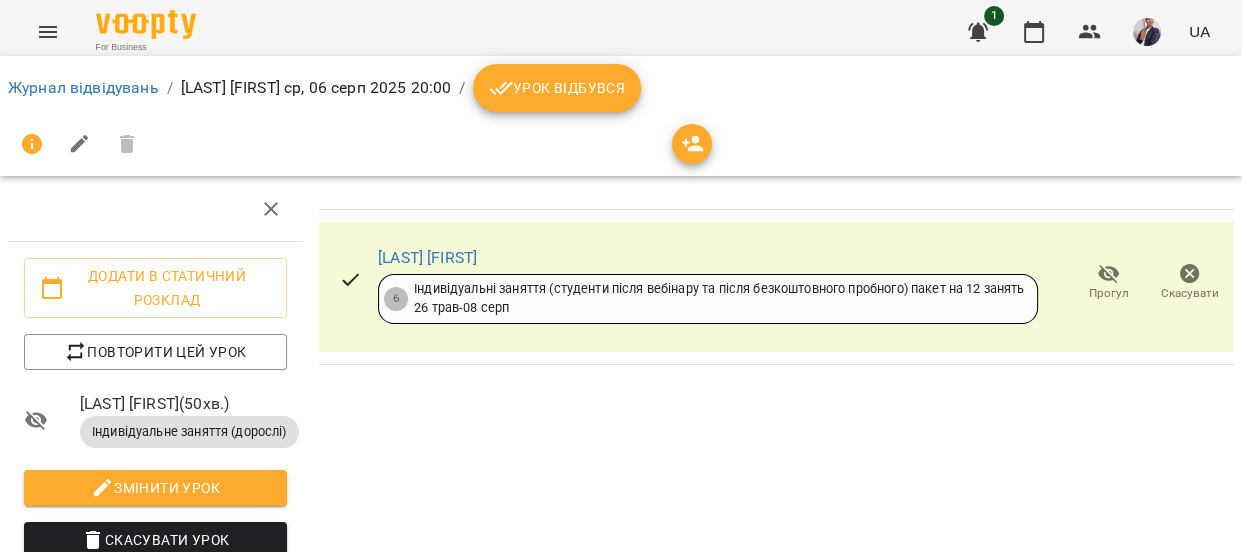 click on "Урок відбувся" at bounding box center (557, 88) 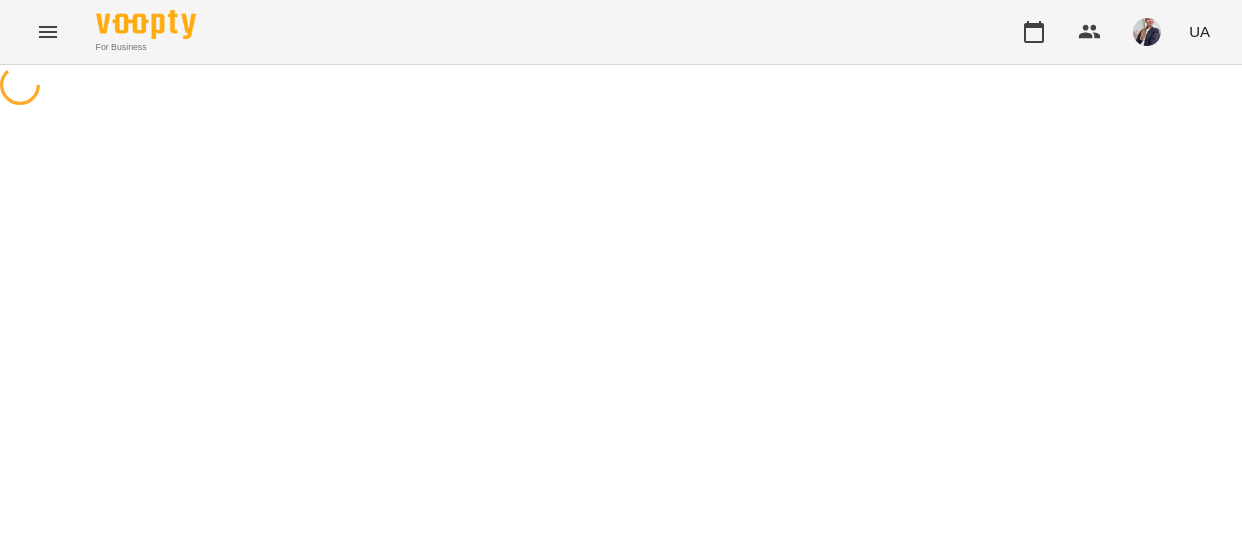 scroll, scrollTop: 0, scrollLeft: 0, axis: both 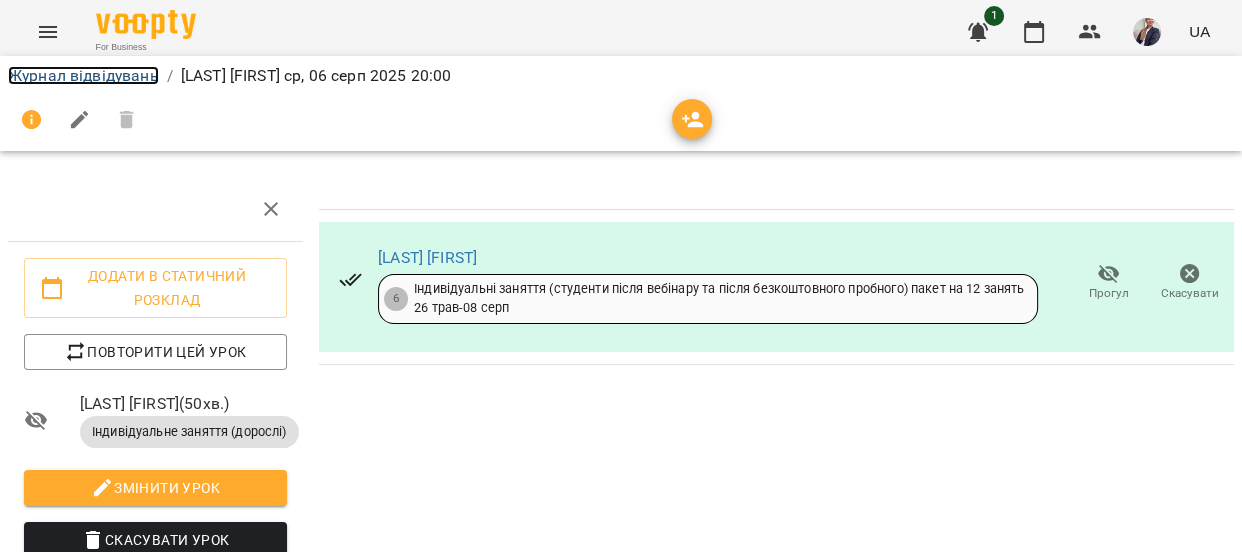 click on "Журнал відвідувань" at bounding box center [83, 75] 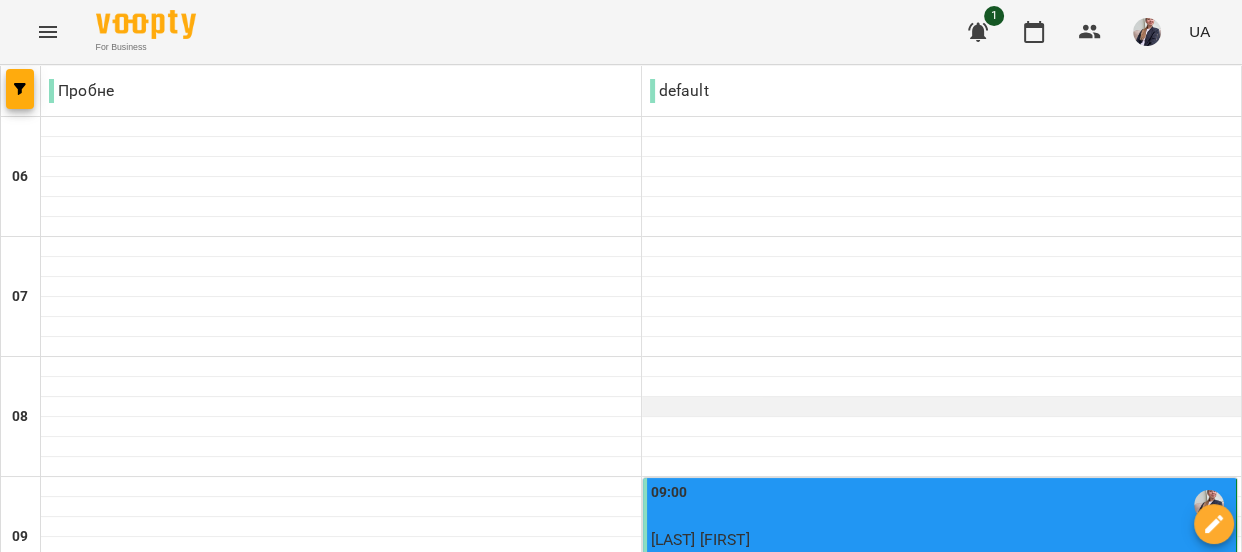 scroll, scrollTop: 545, scrollLeft: 0, axis: vertical 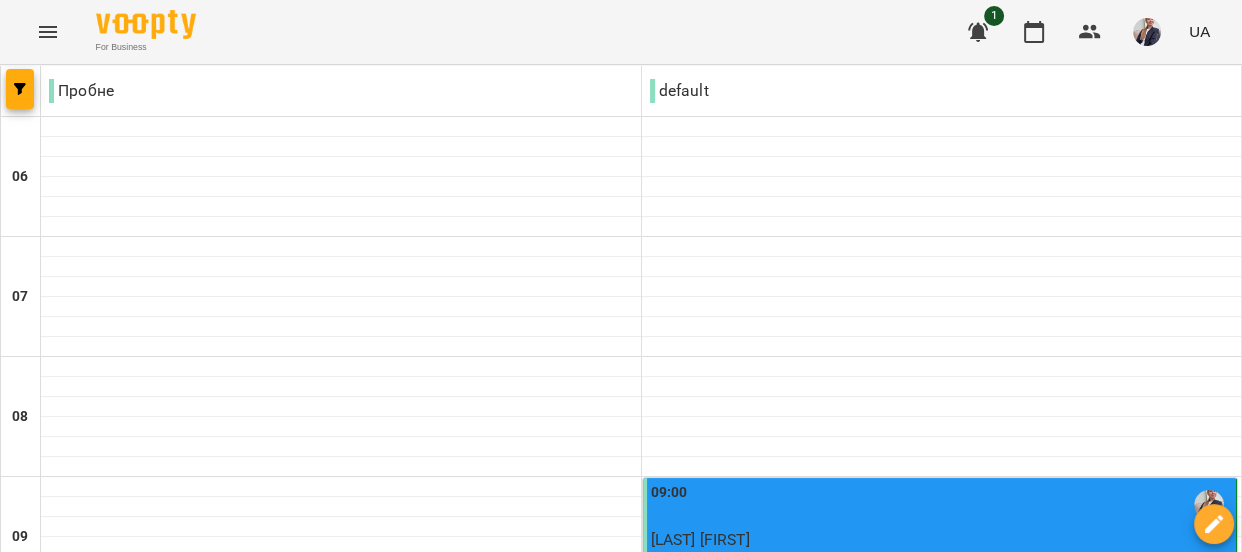 click on "пн" at bounding box center (41, 2183) 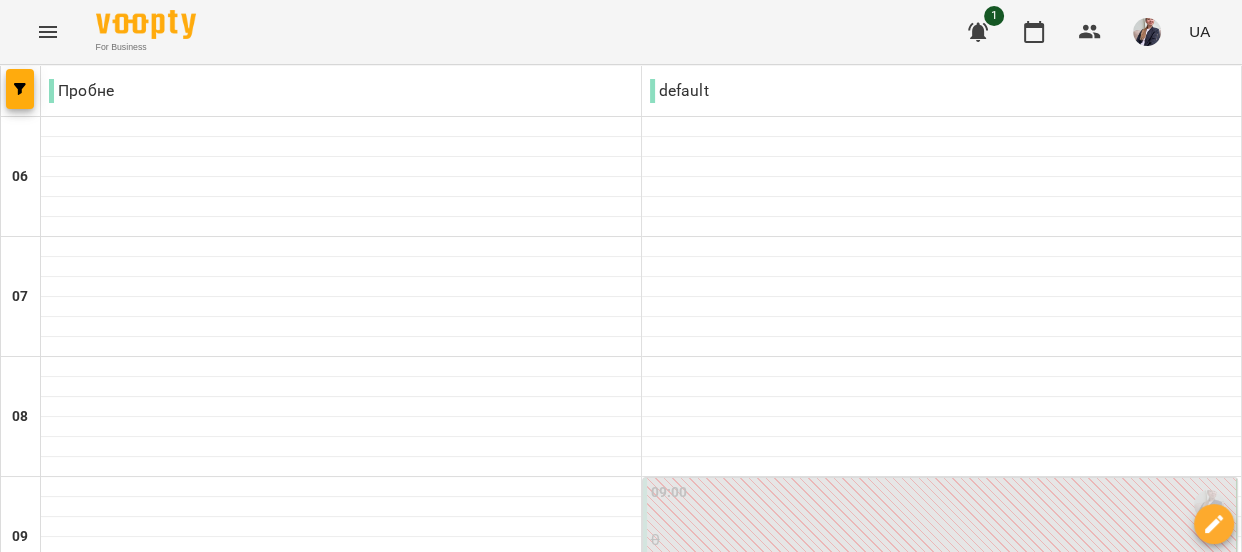 scroll, scrollTop: 1738, scrollLeft: 0, axis: vertical 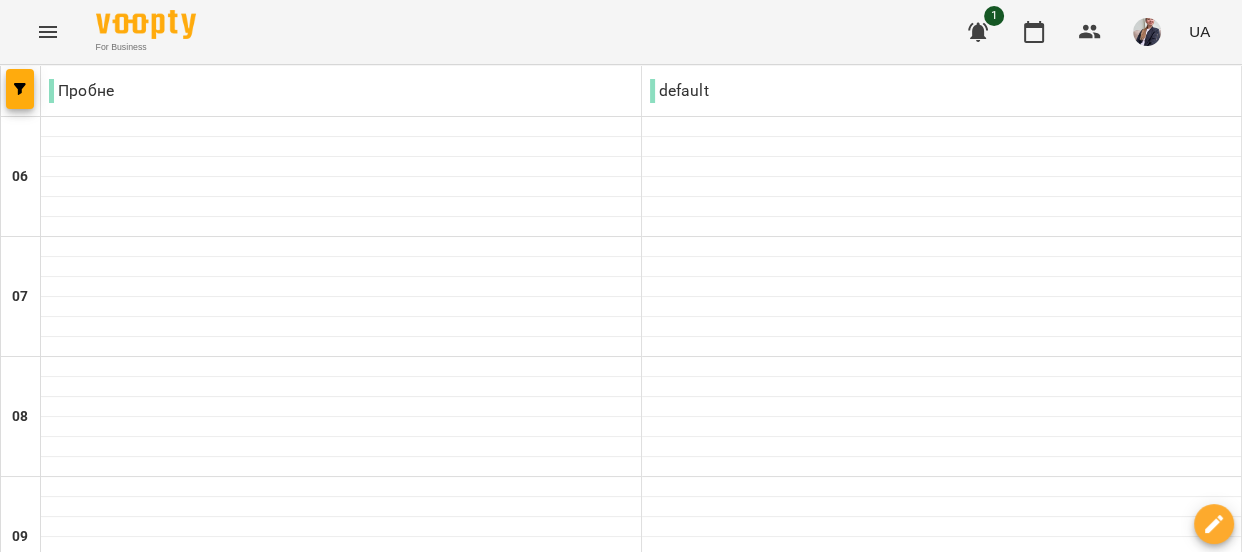 click on "06 серп" at bounding box center [547, 2202] 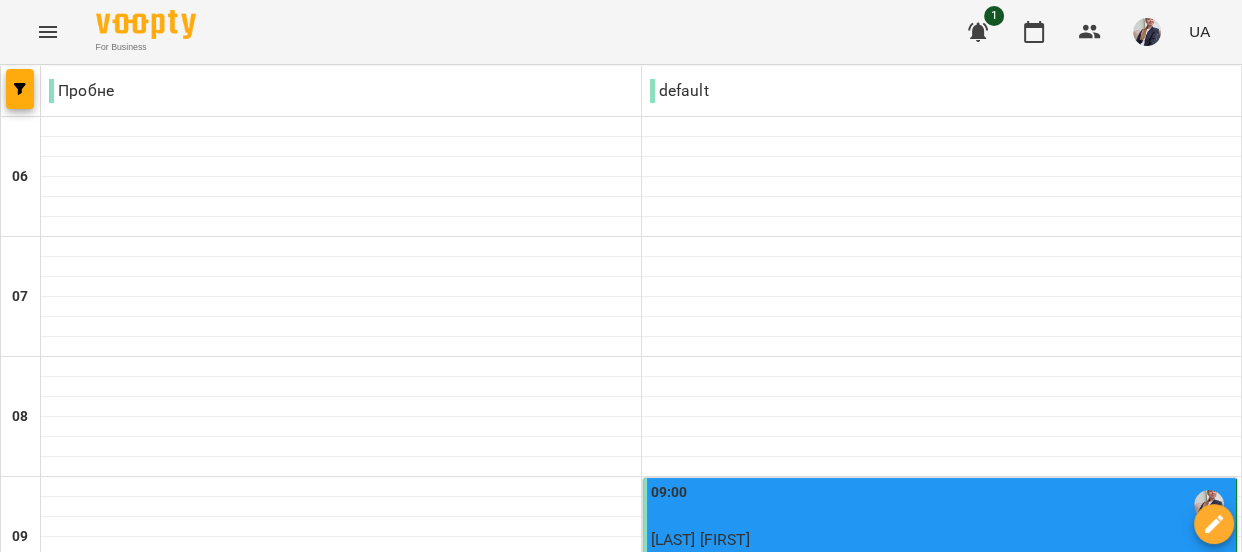 scroll, scrollTop: 1727, scrollLeft: 0, axis: vertical 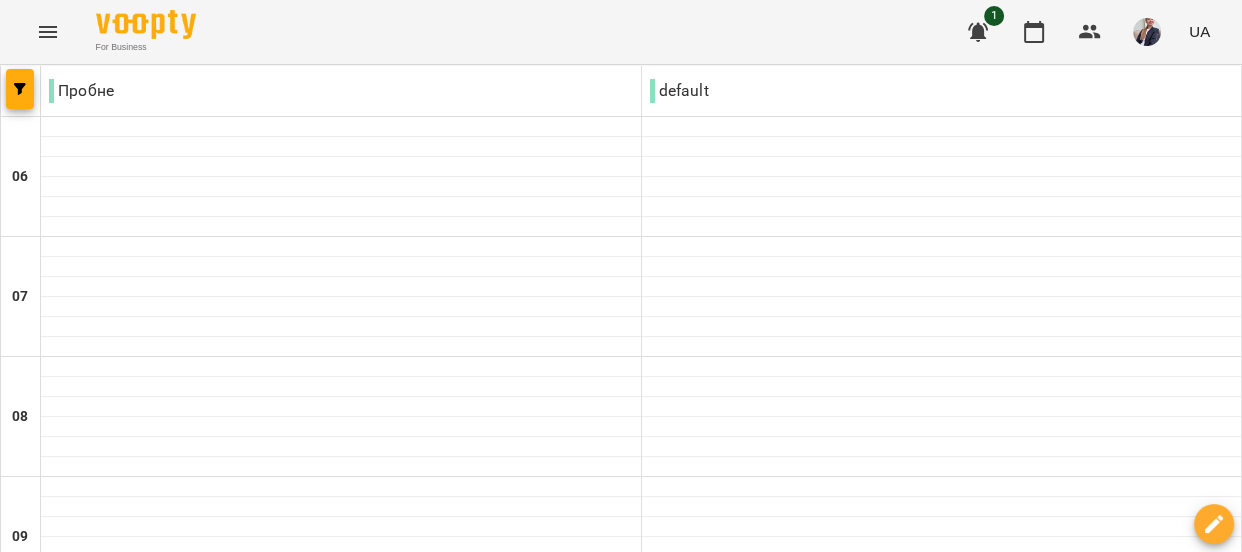 click on "04 серп" at bounding box center (41, 2202) 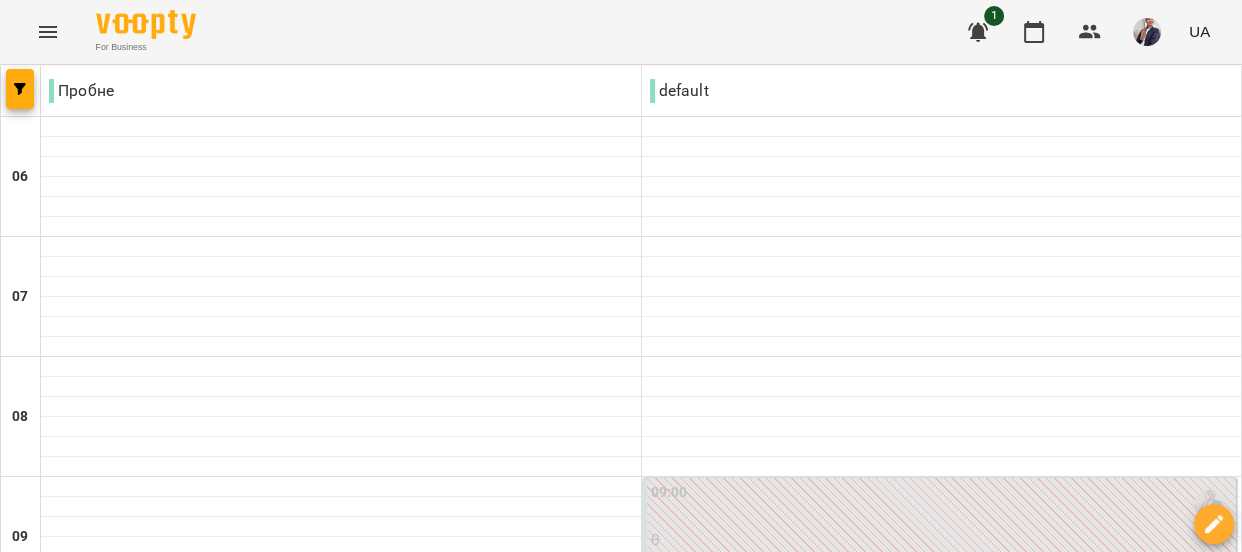 scroll, scrollTop: 1738, scrollLeft: 0, axis: vertical 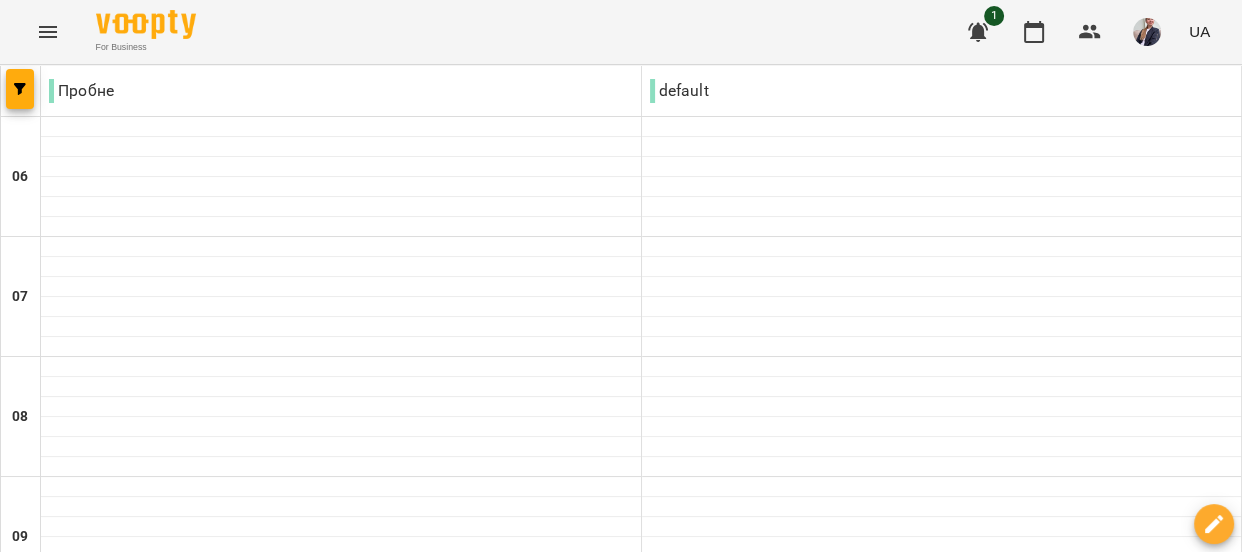 click on "ср" at bounding box center (546, 2183) 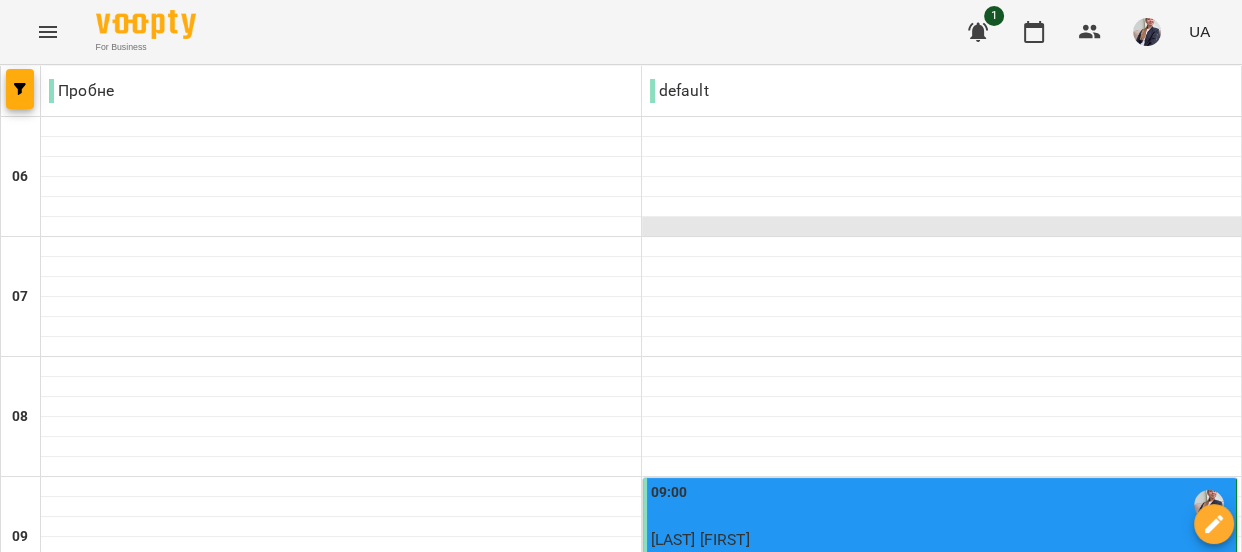 scroll, scrollTop: 1738, scrollLeft: 0, axis: vertical 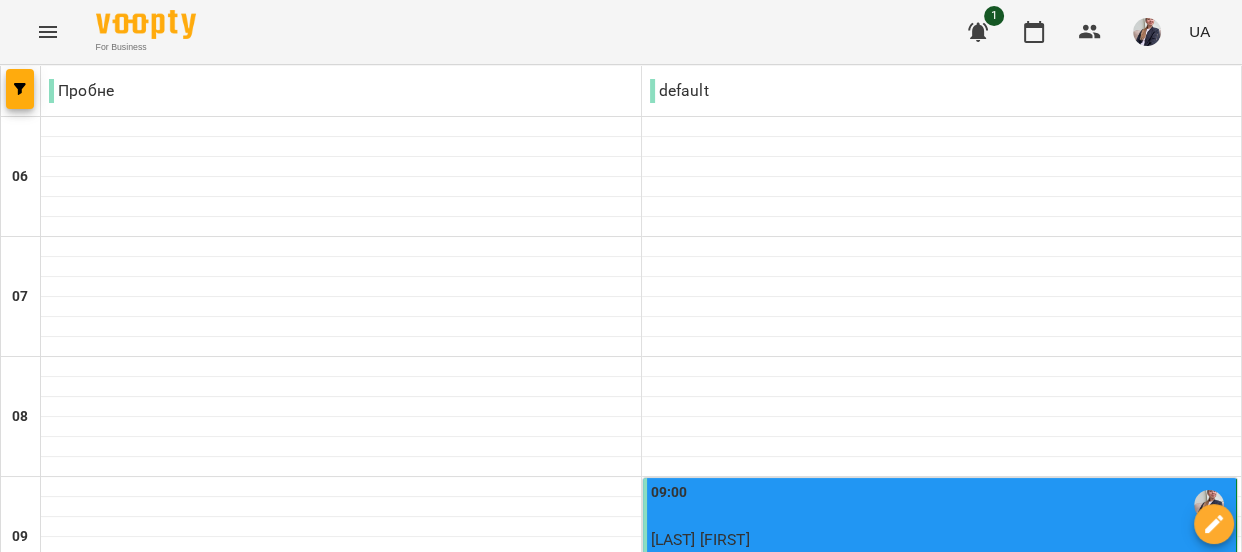 click on "чт 07 серп" at bounding box center [709, 2189] 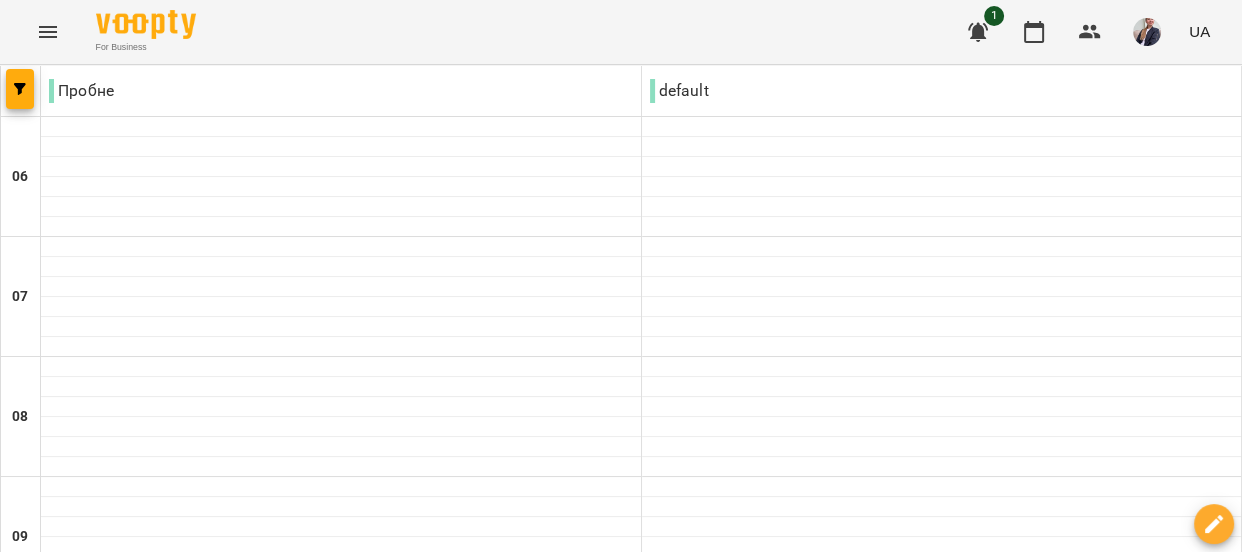 scroll, scrollTop: 1727, scrollLeft: 0, axis: vertical 